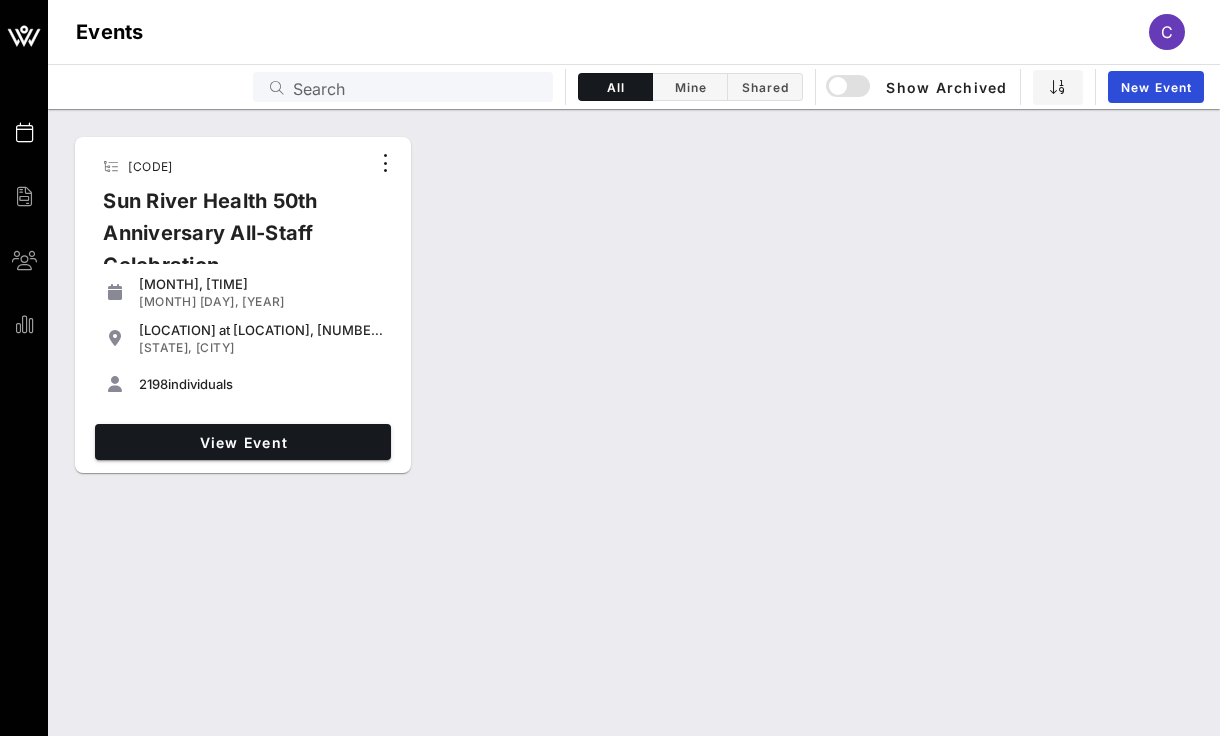 scroll, scrollTop: 0, scrollLeft: 0, axis: both 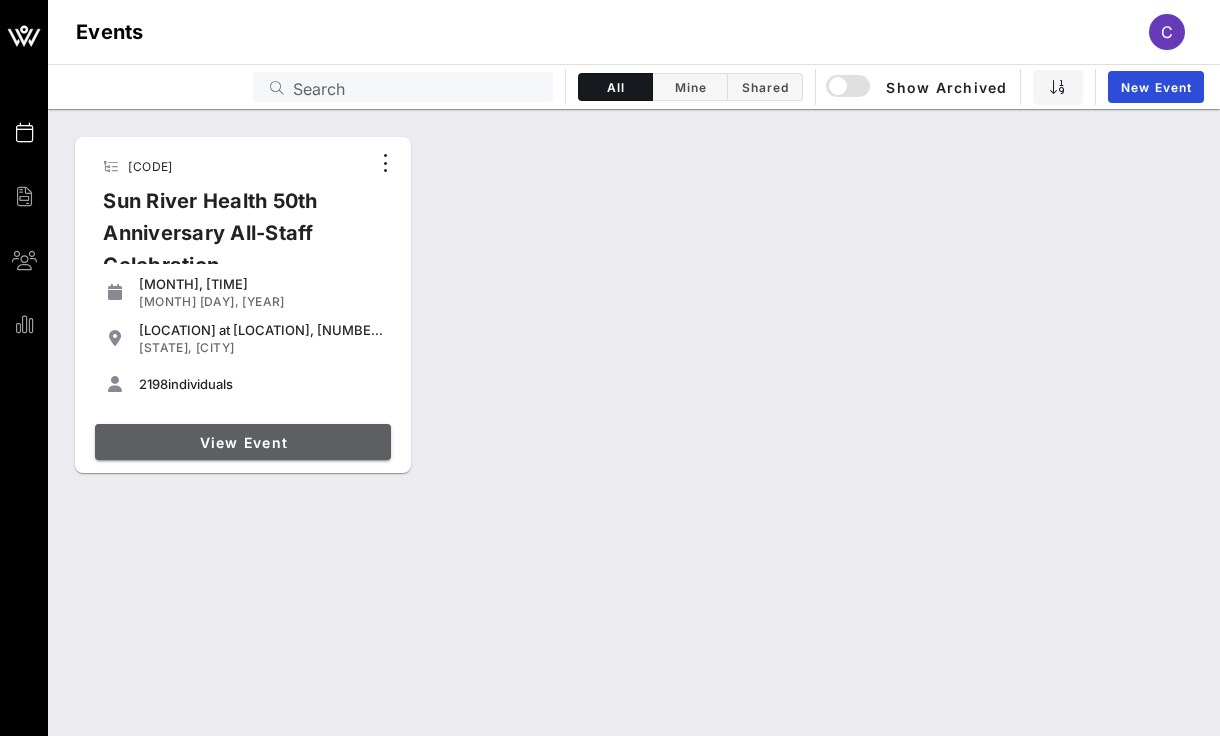 click on "View Event" at bounding box center (243, 442) 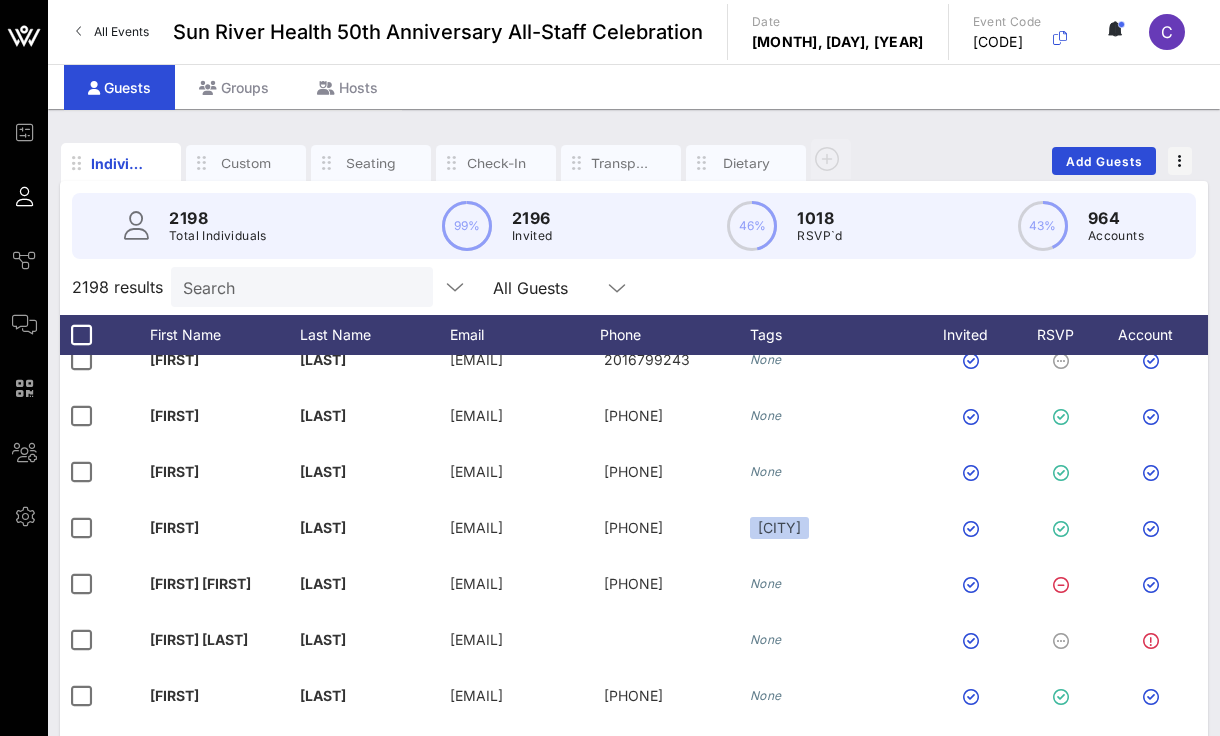 scroll, scrollTop: 0, scrollLeft: 0, axis: both 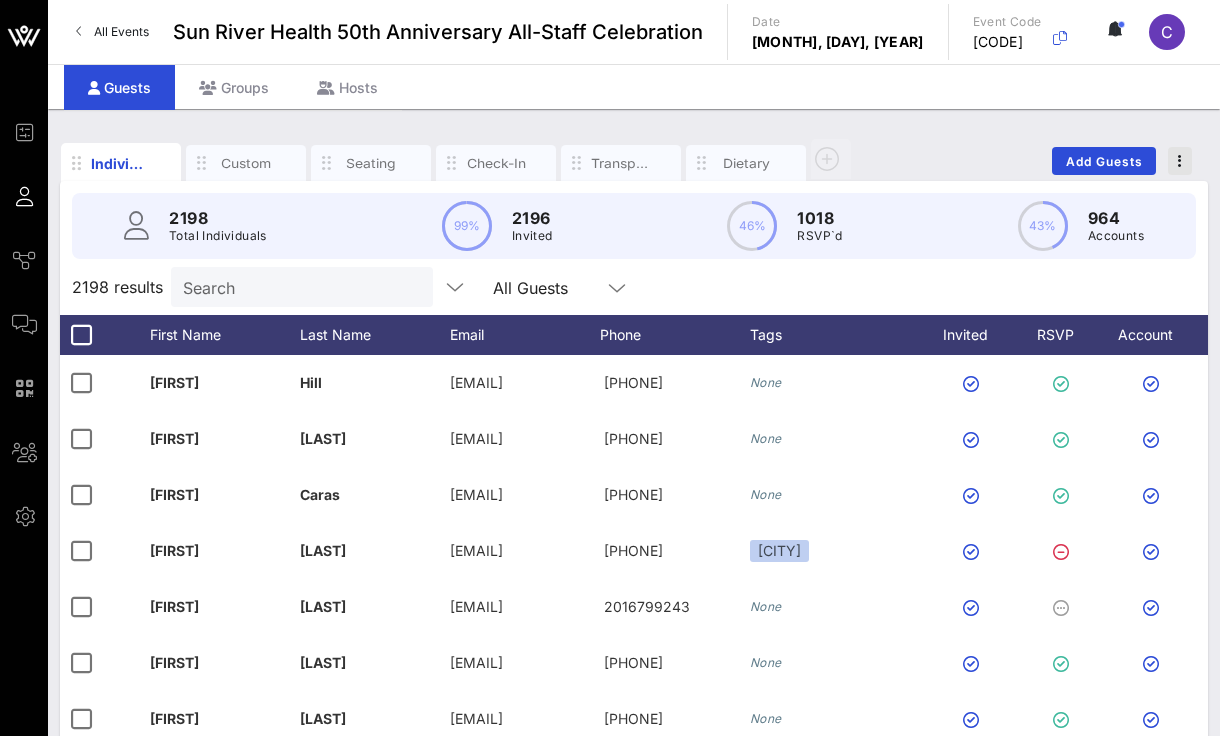 click at bounding box center (1180, 161) 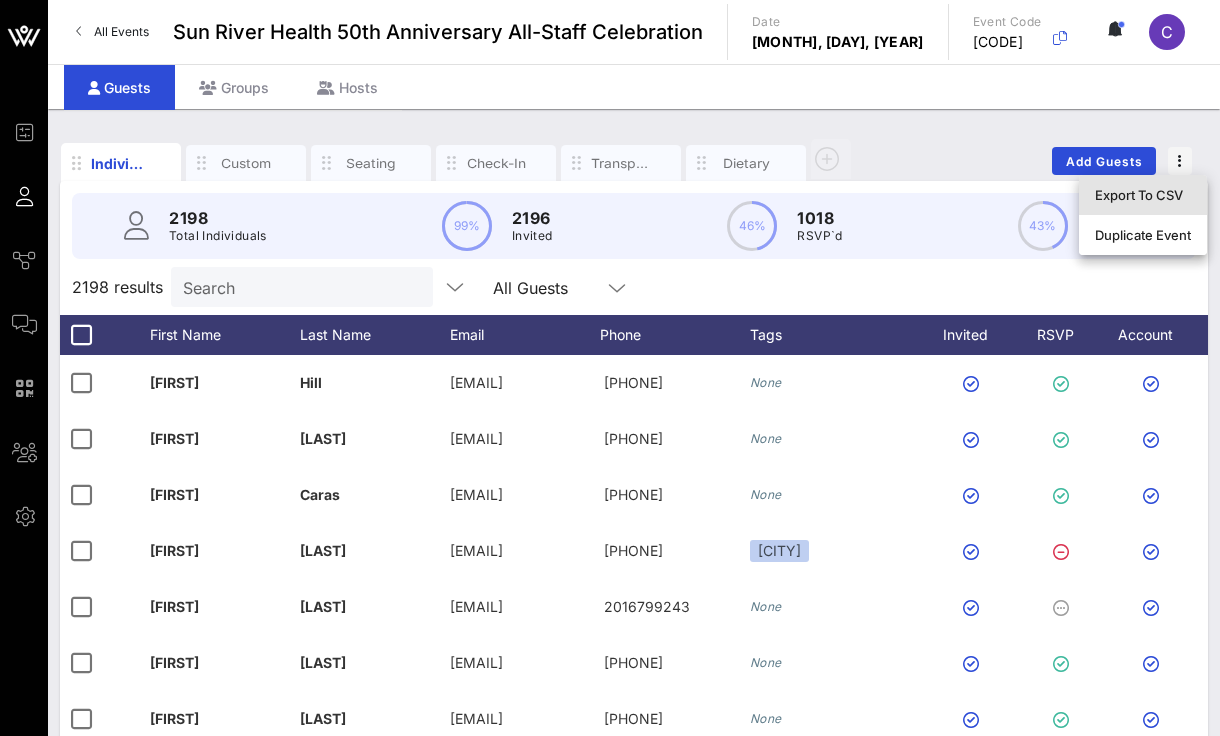 click on "Export To CSV" at bounding box center (1143, 195) 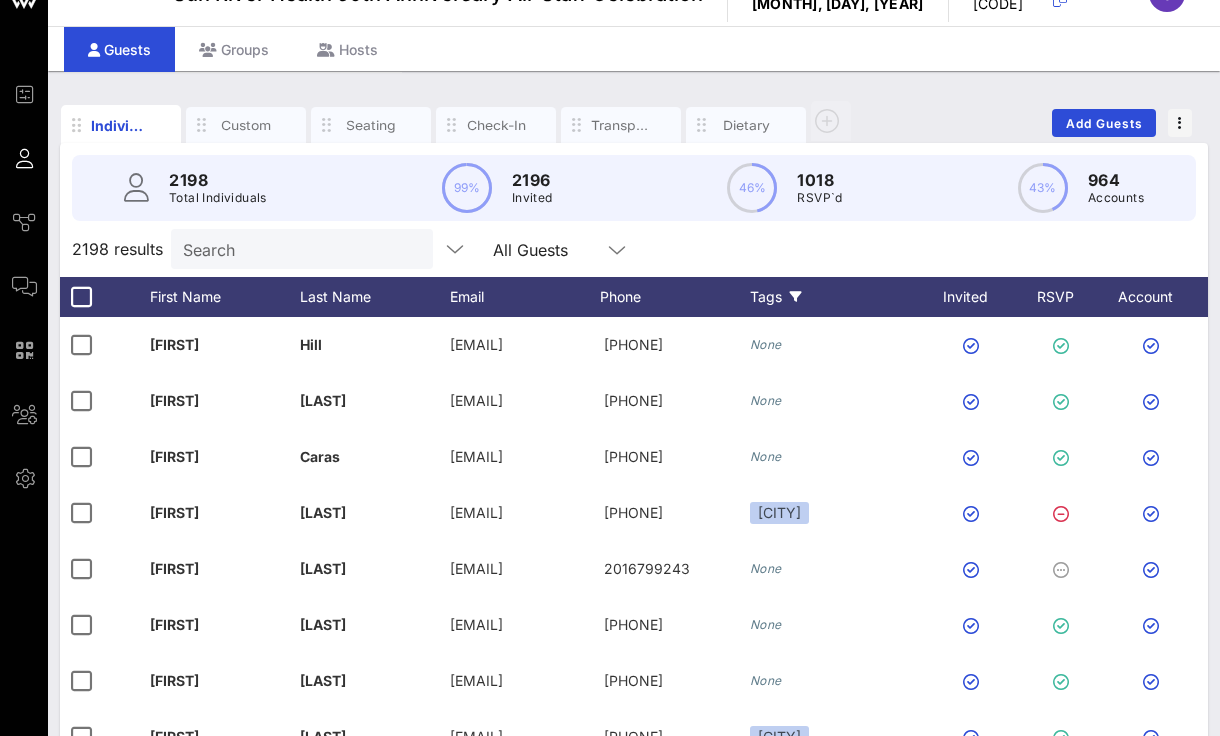 scroll, scrollTop: 0, scrollLeft: 0, axis: both 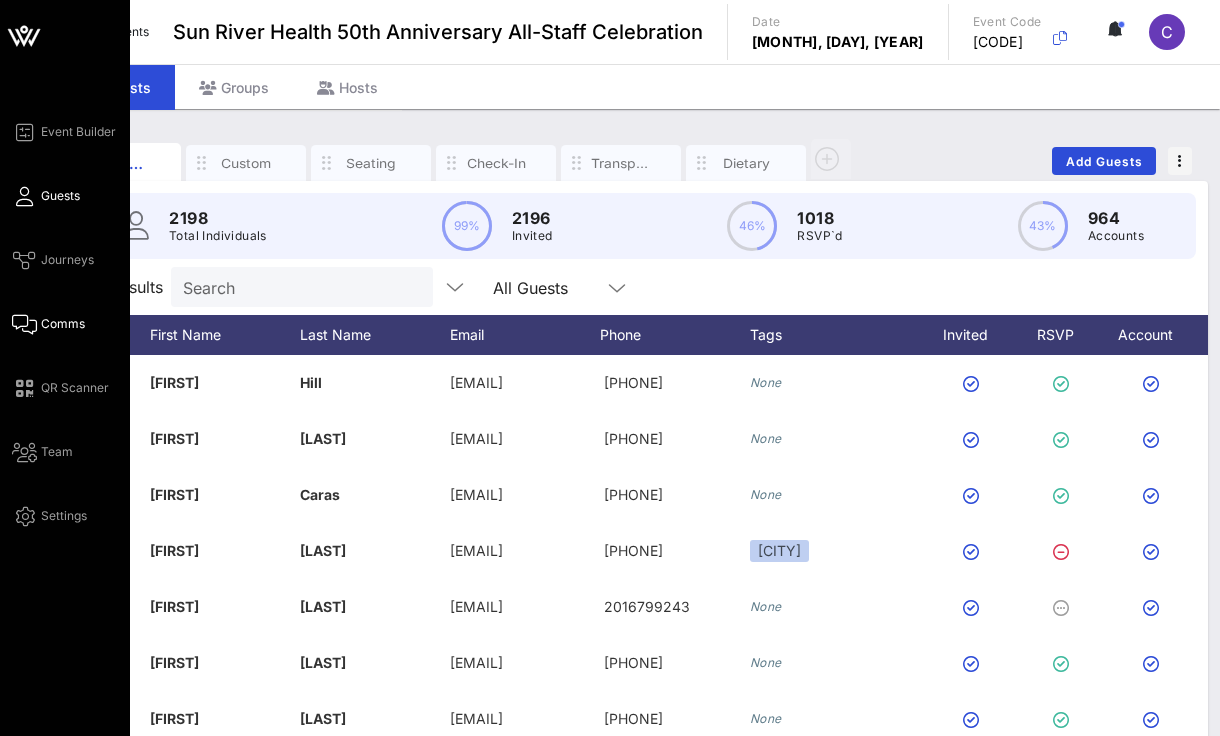 click on "Comms" at bounding box center (63, 324) 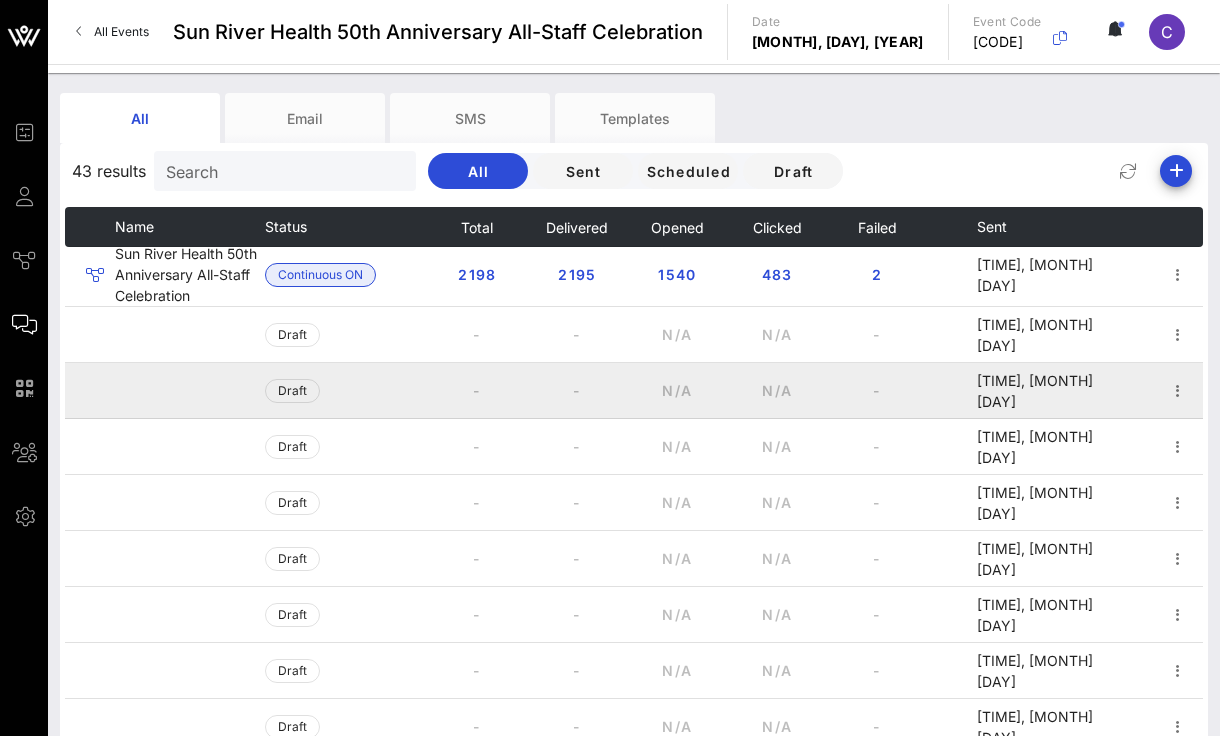 scroll, scrollTop: 0, scrollLeft: 0, axis: both 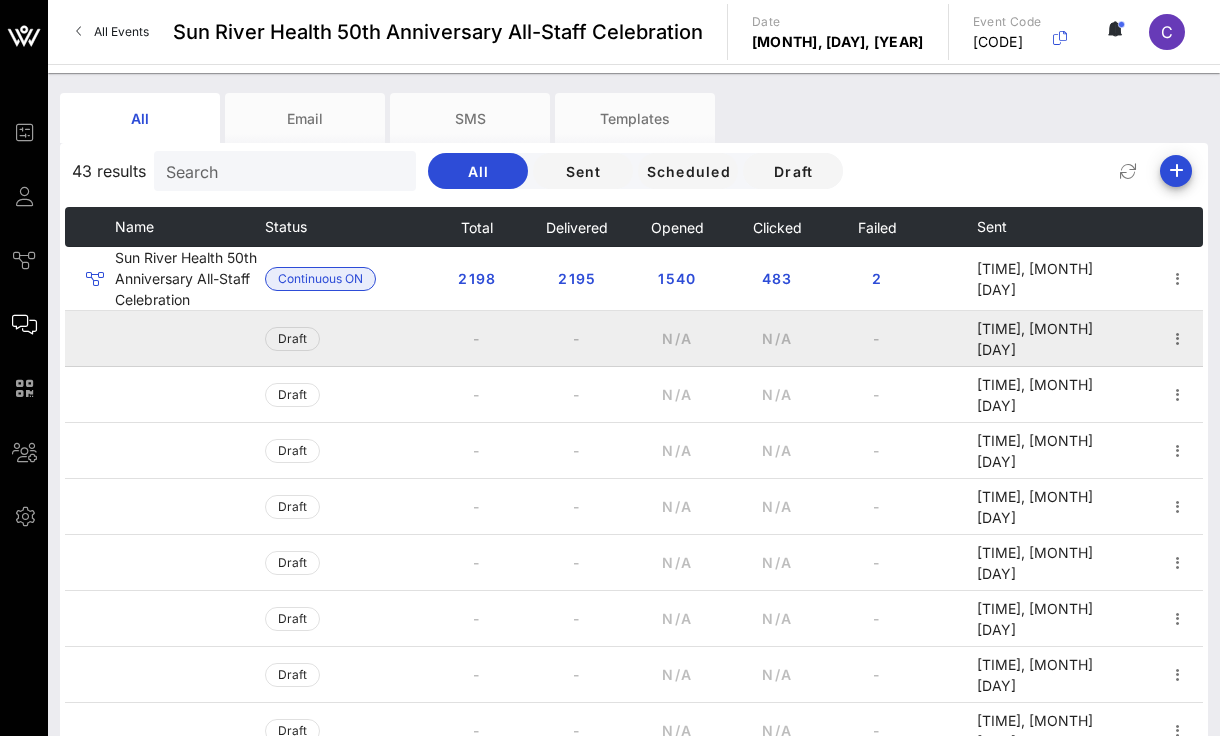 click on "-" at bounding box center (477, 339) 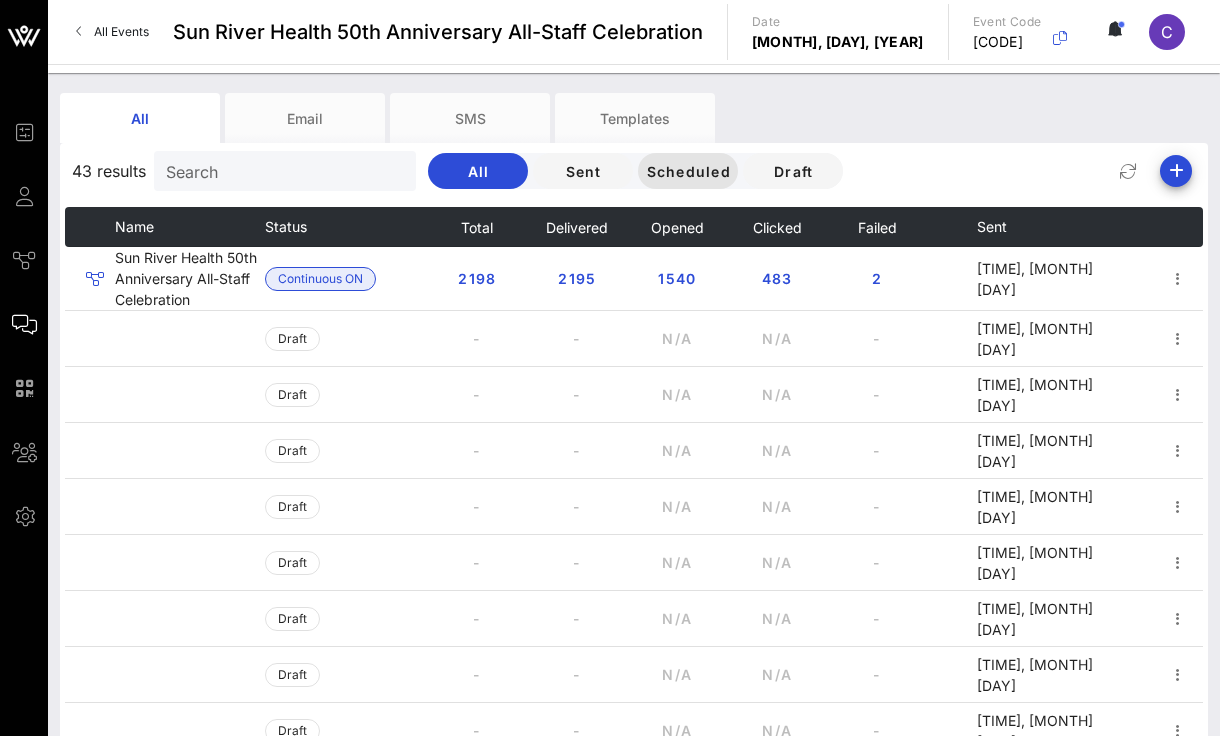 click on "Scheduled" at bounding box center [688, 171] 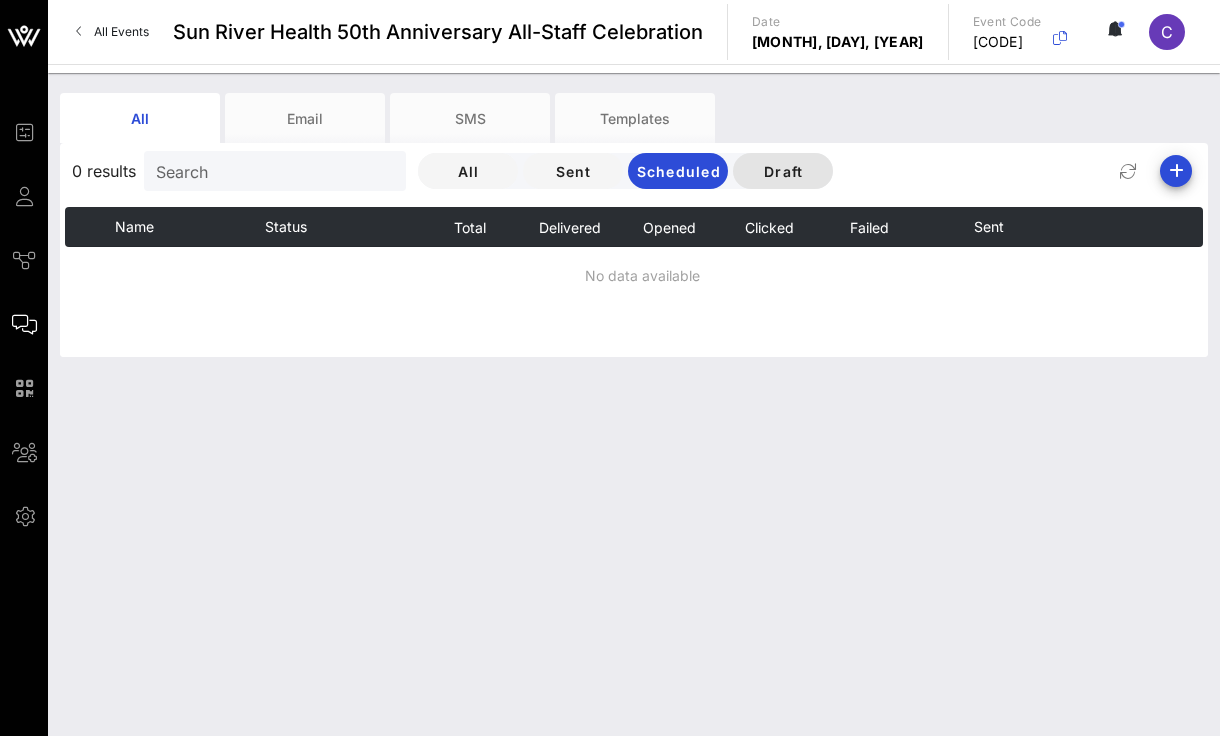 click on "Draft" at bounding box center [783, 171] 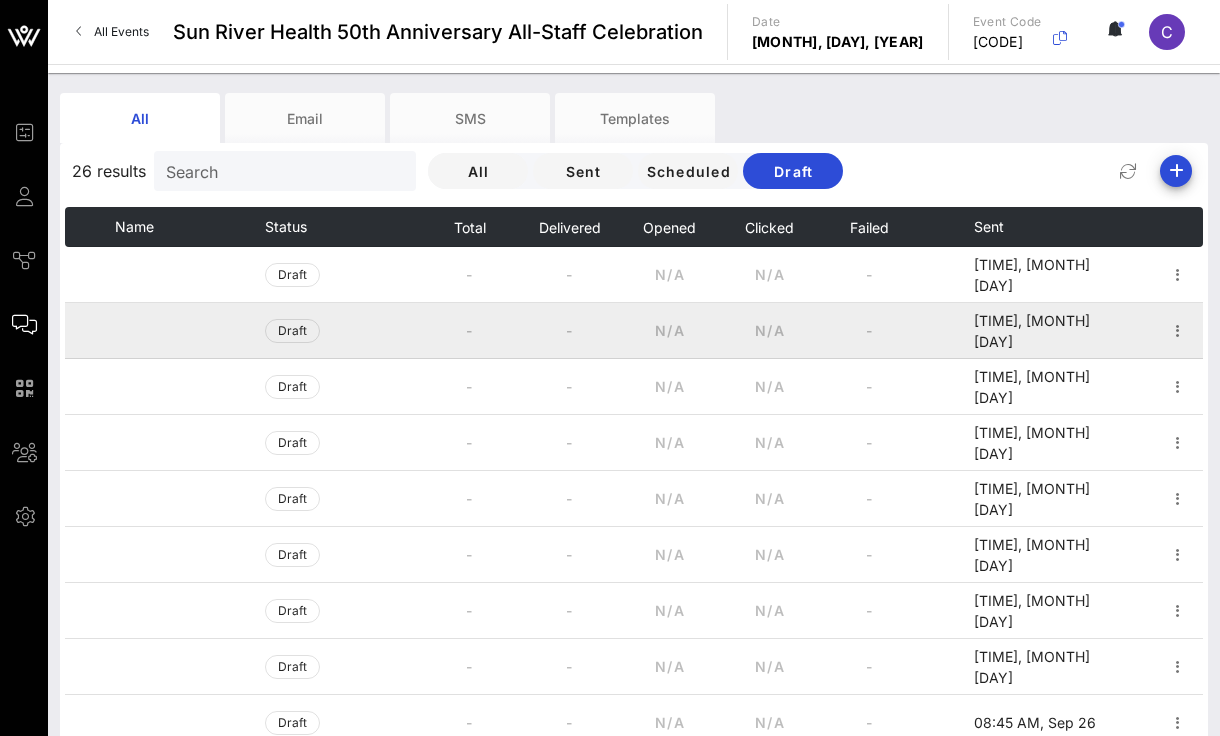 click on "-" at bounding box center [469, 331] 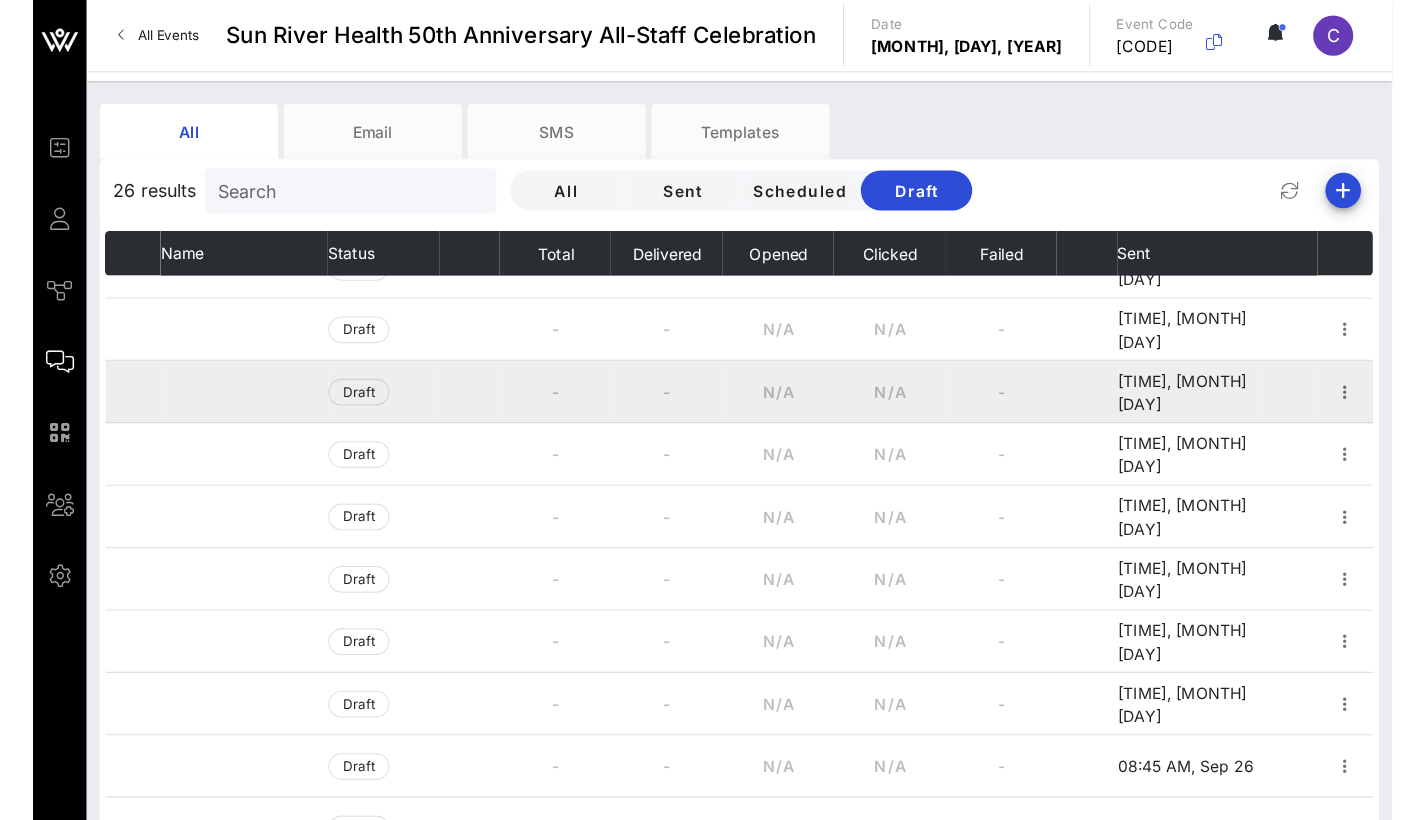 scroll, scrollTop: 0, scrollLeft: 0, axis: both 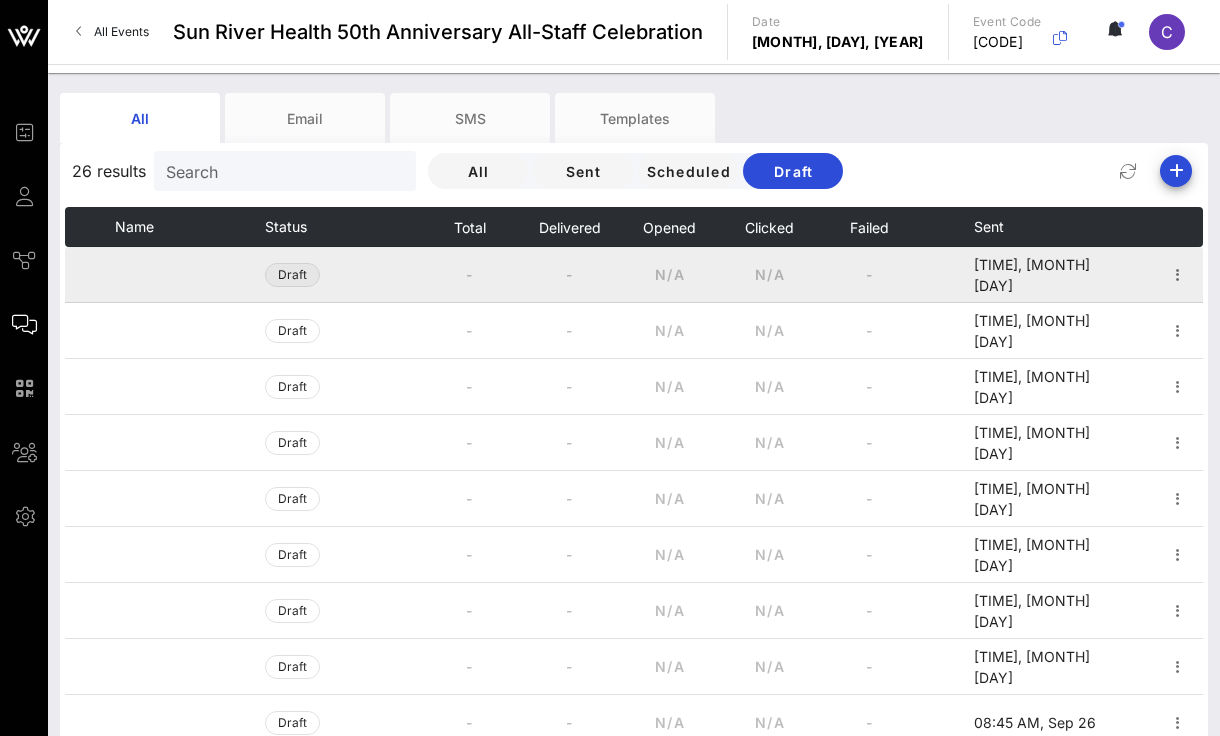 click on "Draft" at bounding box center (292, 275) 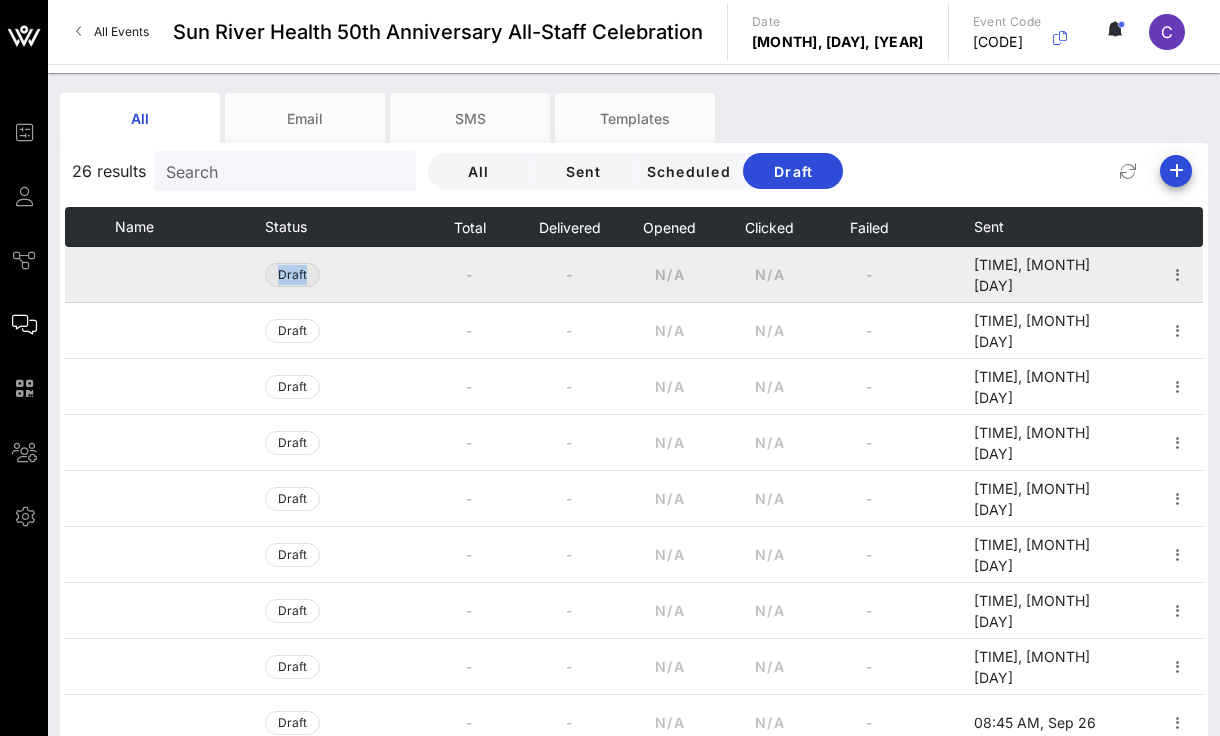 click on "Draft" at bounding box center [292, 275] 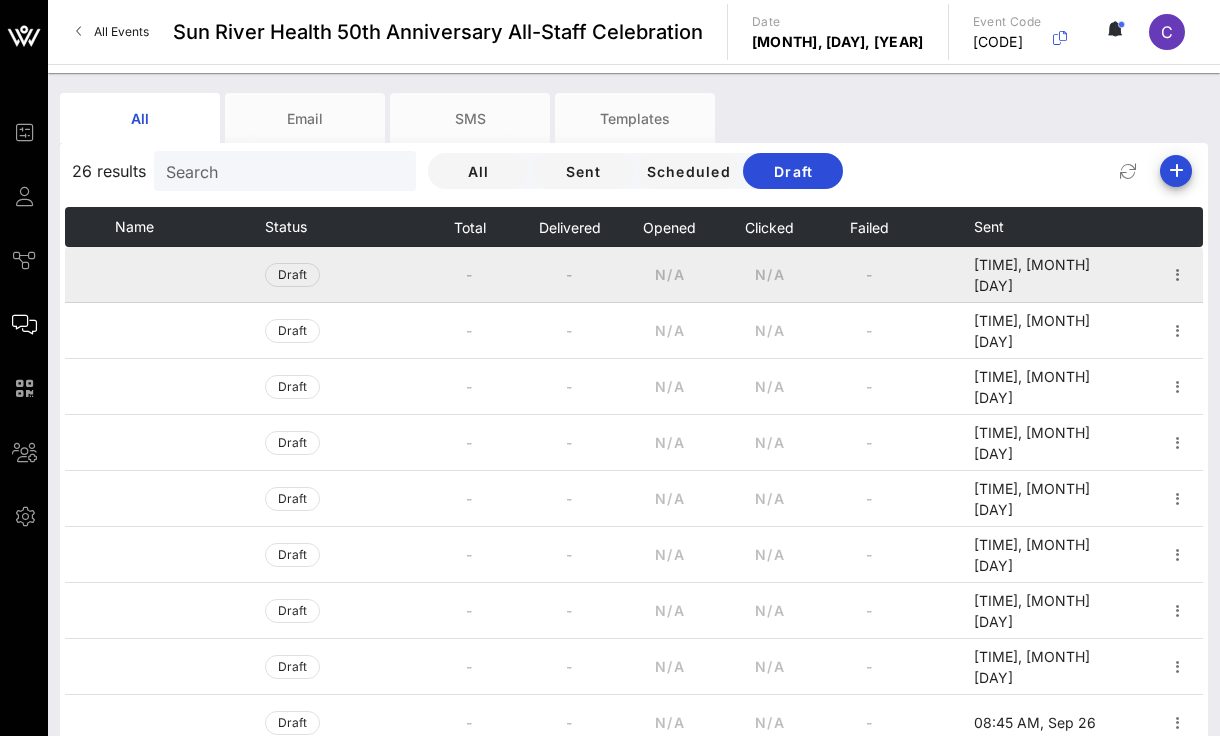 click at bounding box center [392, 275] 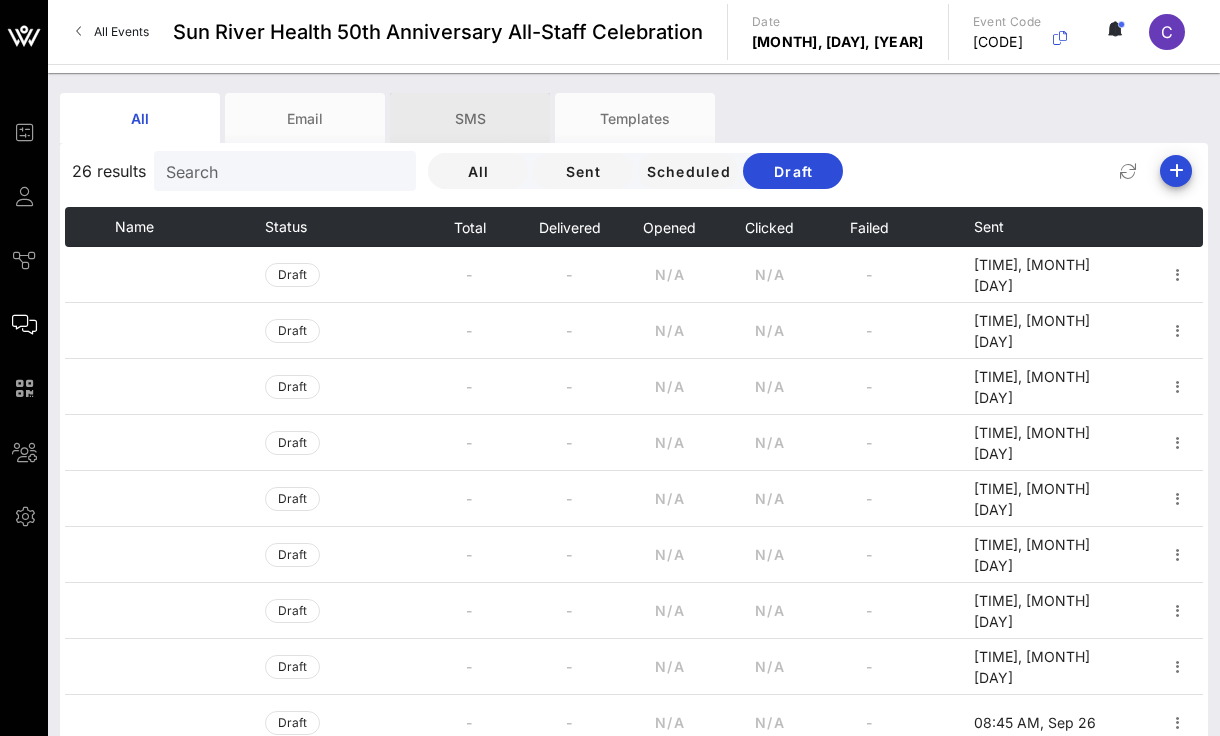 click on "SMS" at bounding box center [470, 118] 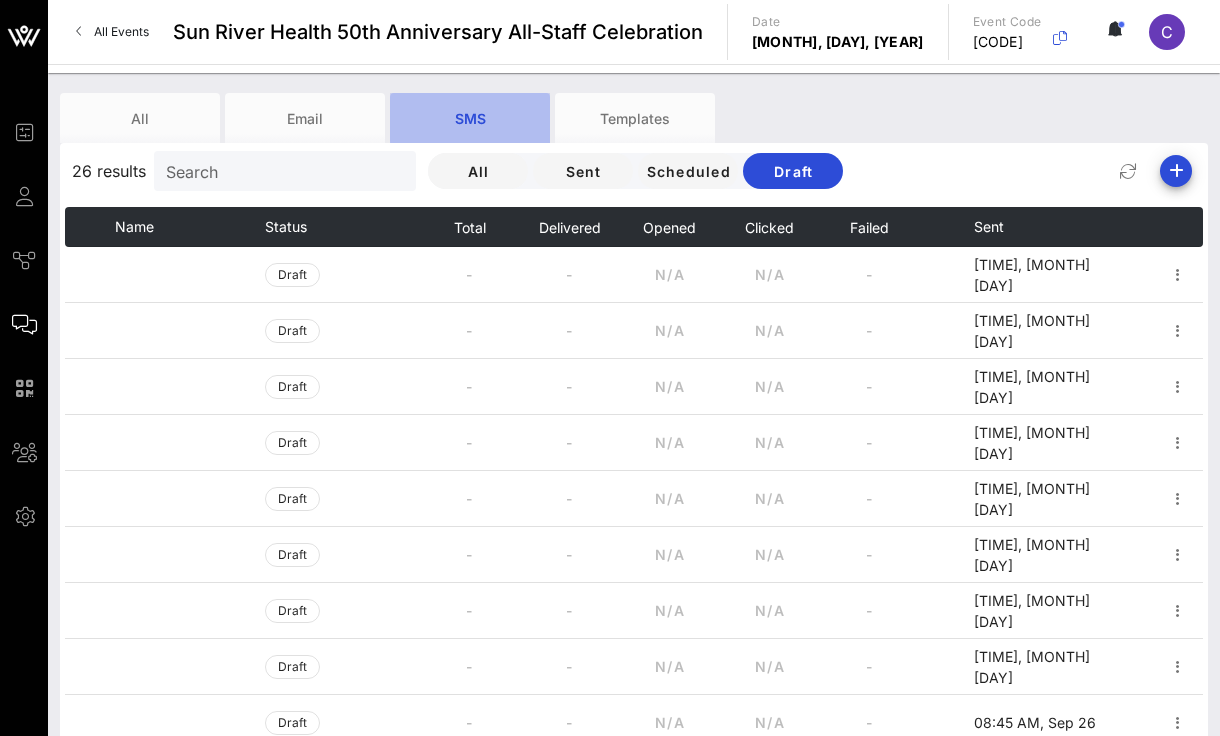 click on "SMS" at bounding box center (470, 118) 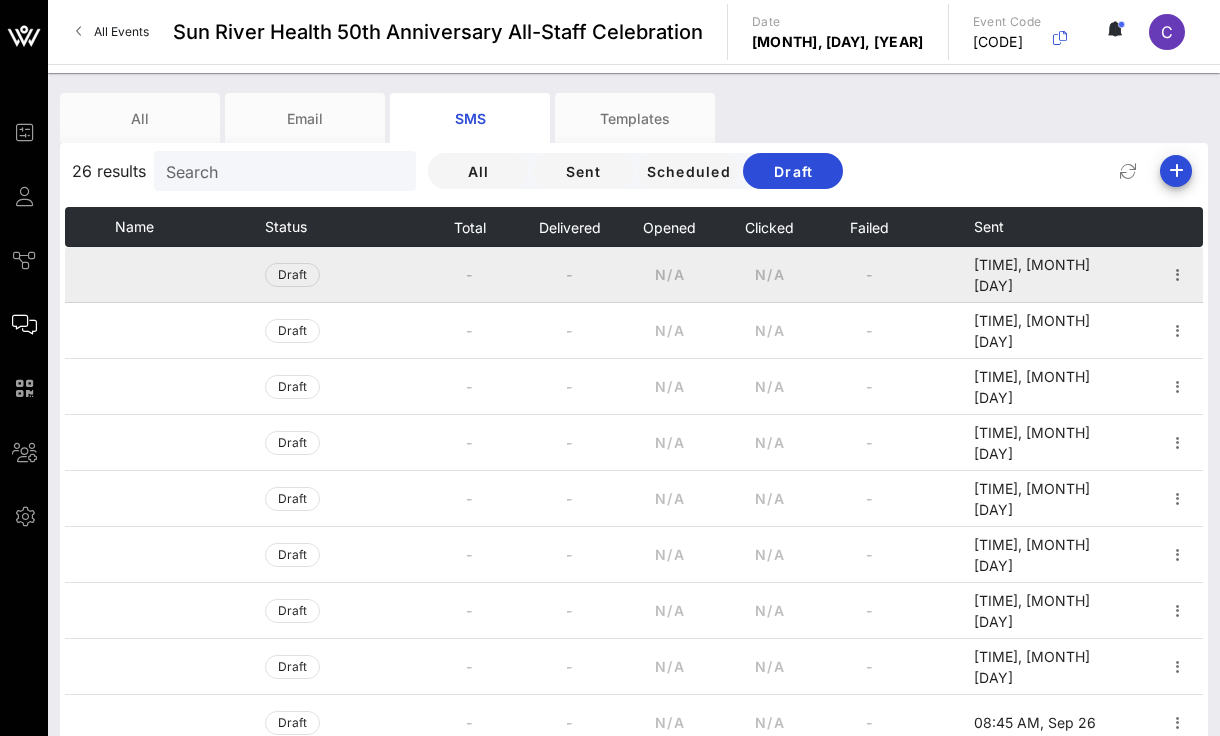 click on "Draft" at bounding box center (315, 275) 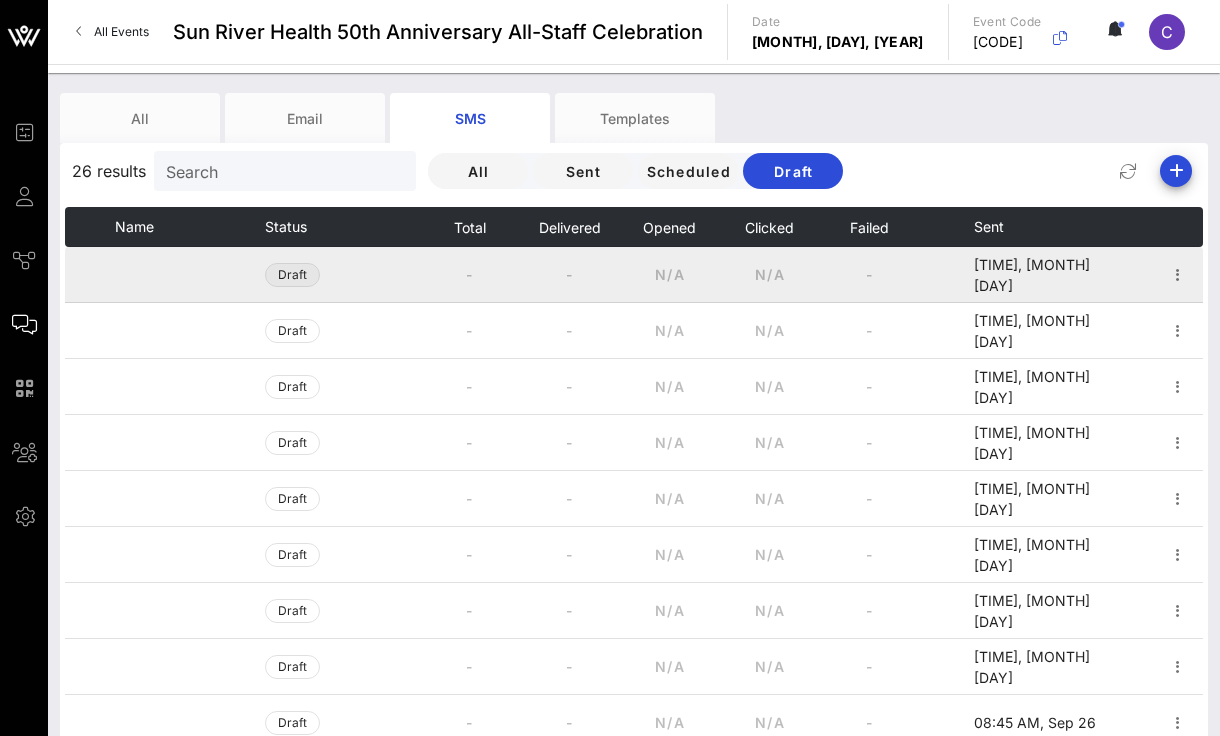 click on "Draft" at bounding box center (292, 275) 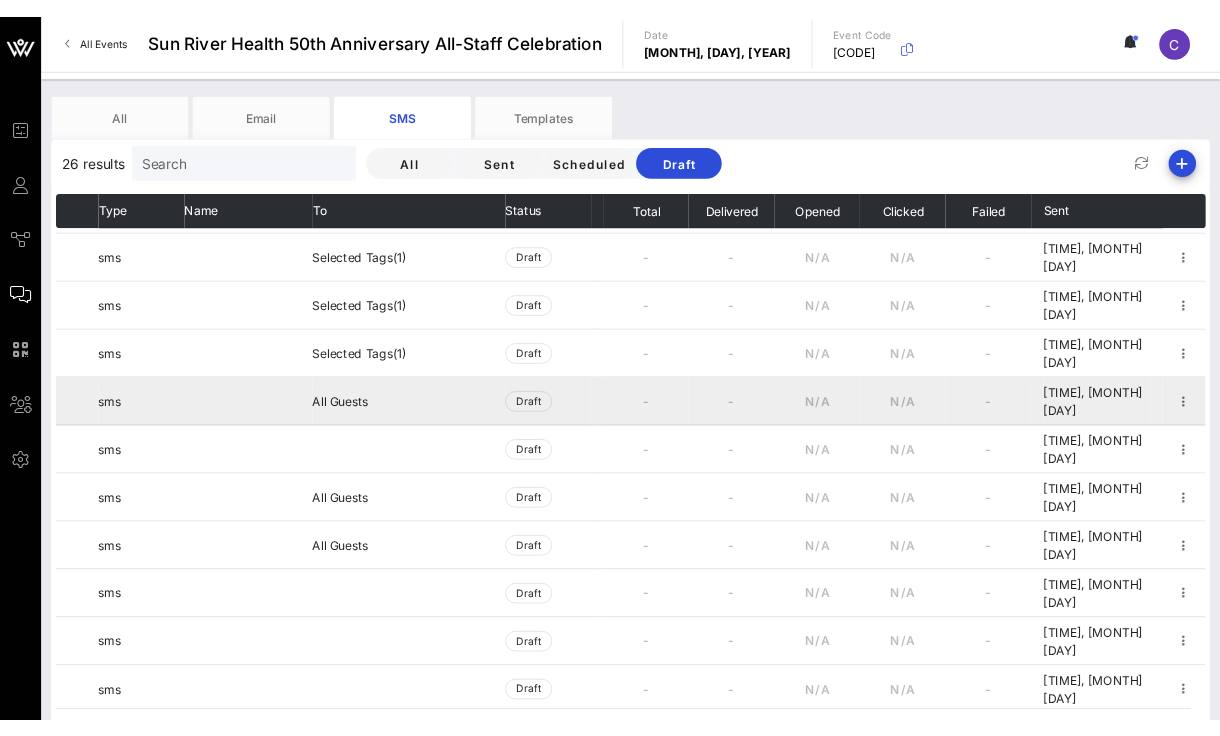 scroll, scrollTop: 563, scrollLeft: 0, axis: vertical 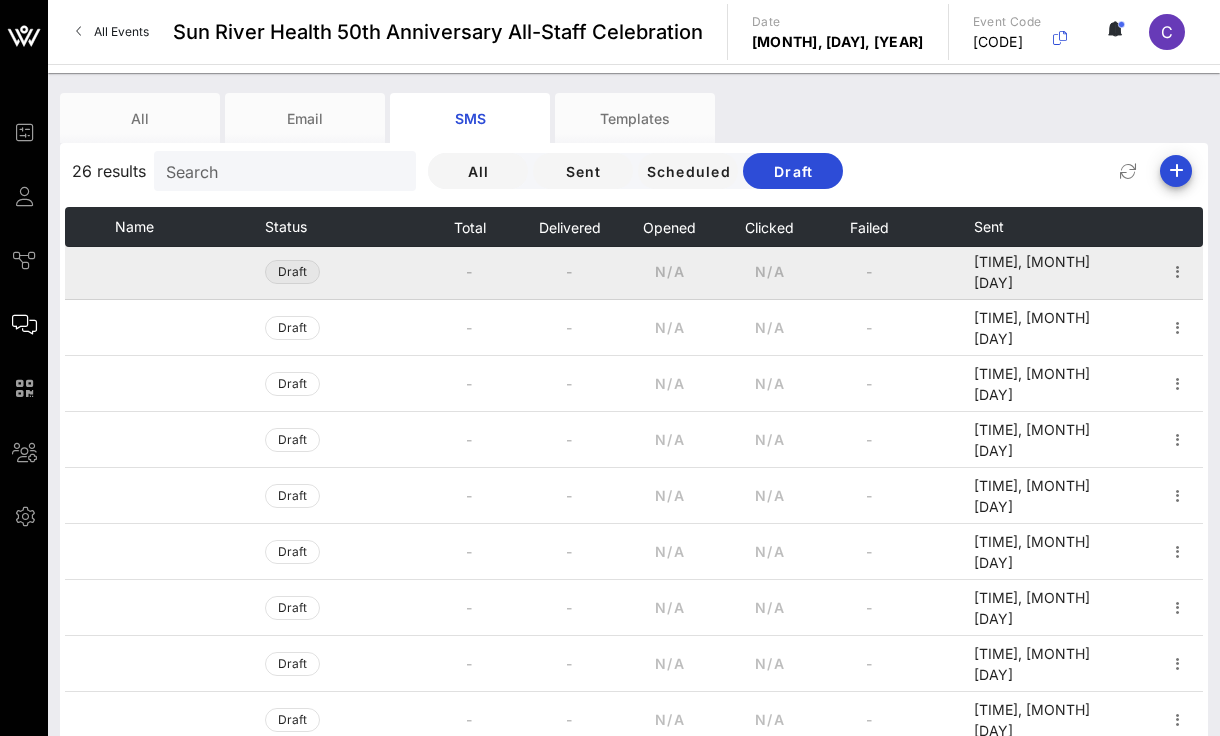 click on "Draft" at bounding box center (292, 272) 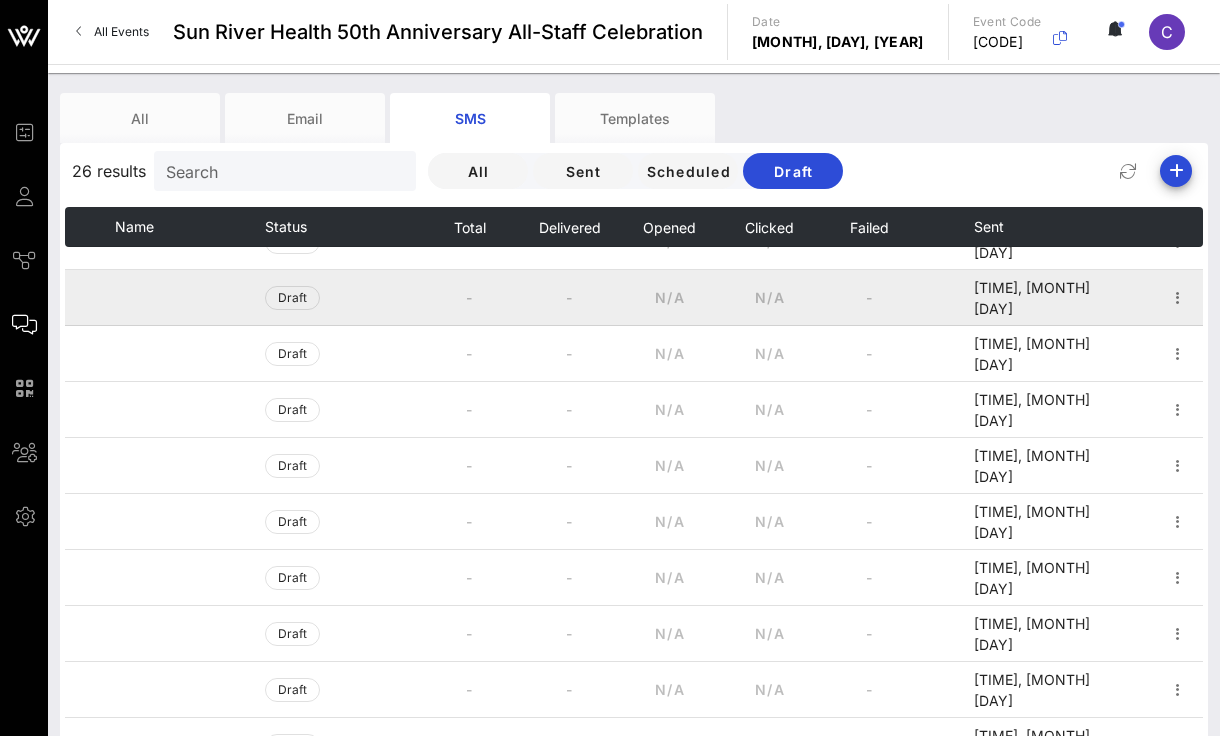 scroll, scrollTop: 896, scrollLeft: 0, axis: vertical 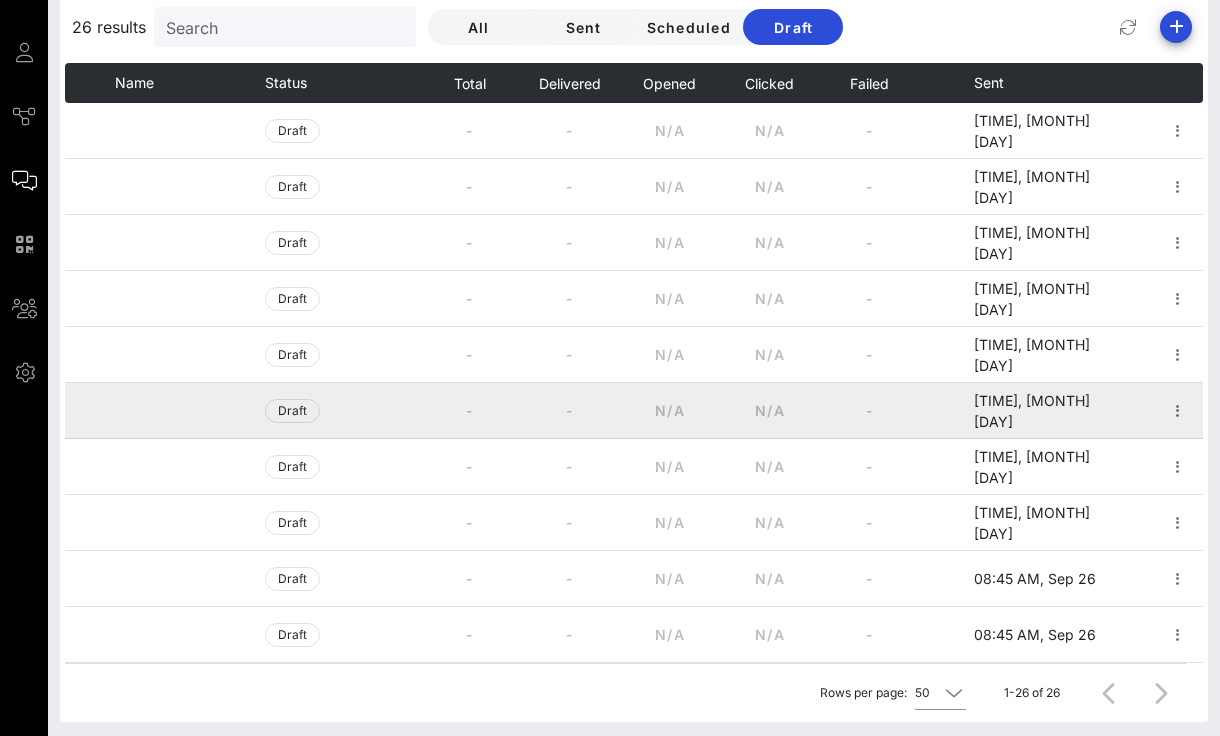 click on "[TIME], [MONTH] [DAY]" at bounding box center (1032, 411) 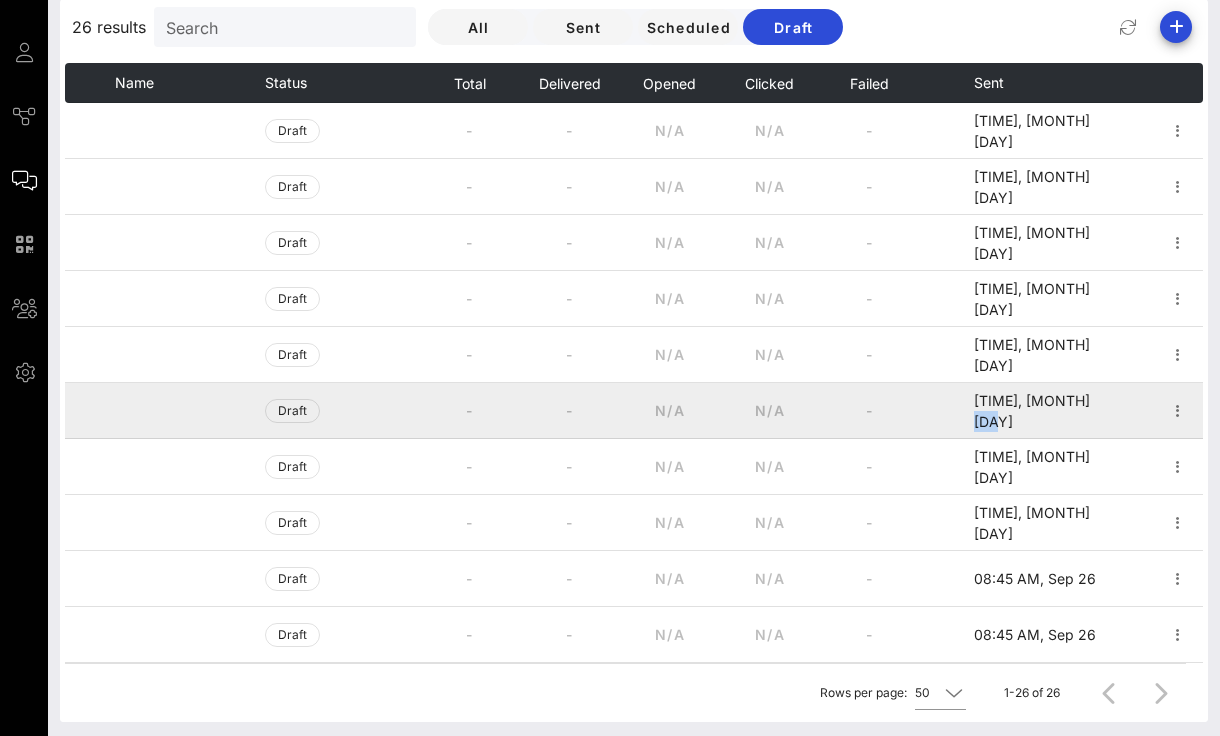 click on "[TIME], [MONTH] [DAY]" at bounding box center (1032, 411) 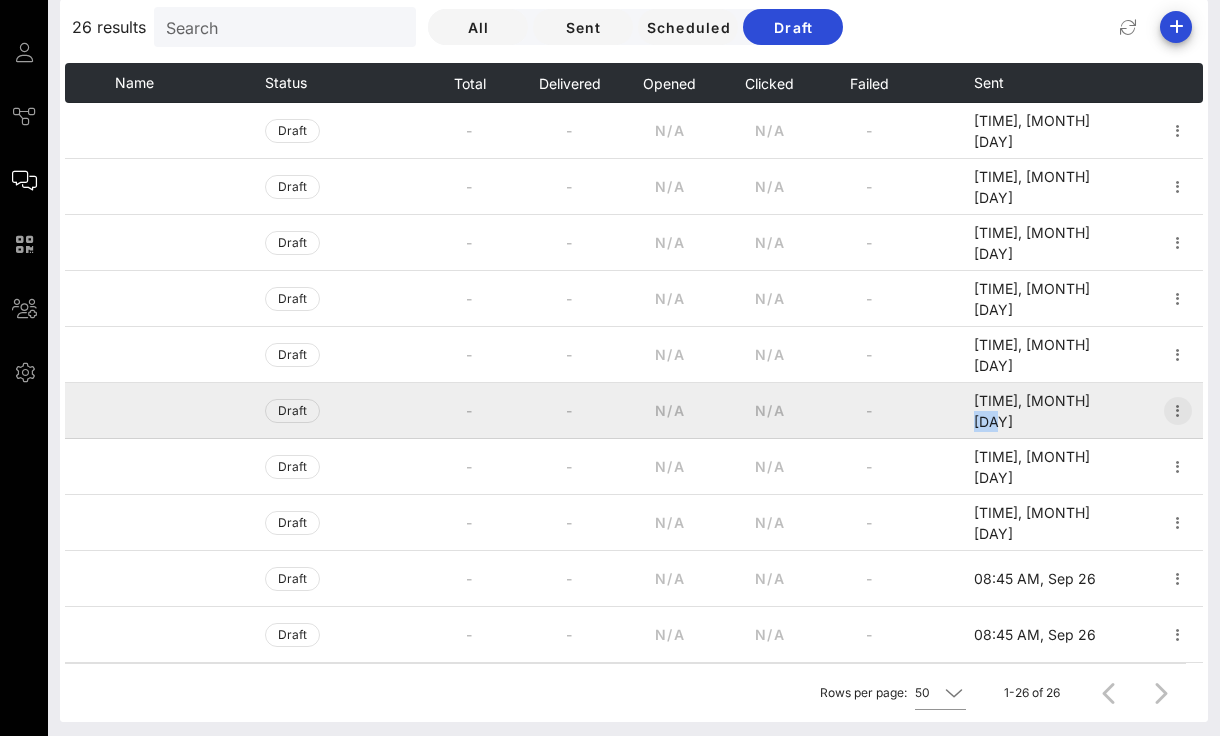 click at bounding box center (1178, 411) 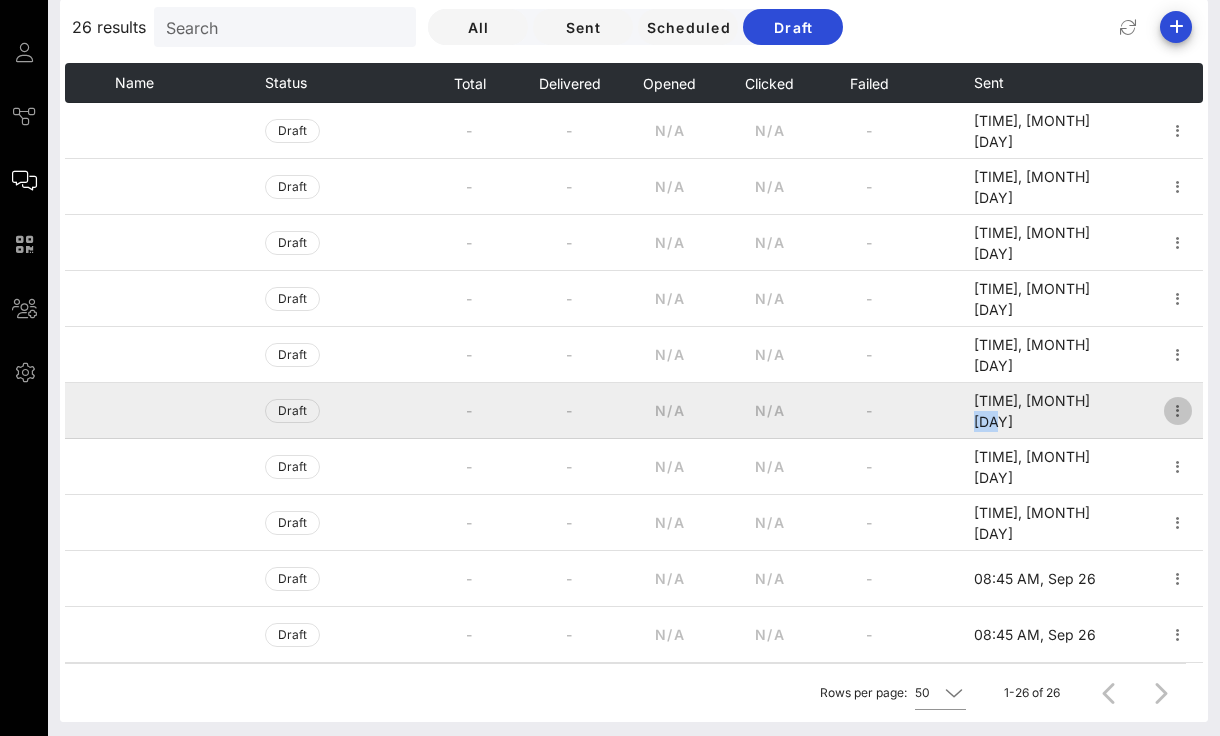 click at bounding box center (1178, 411) 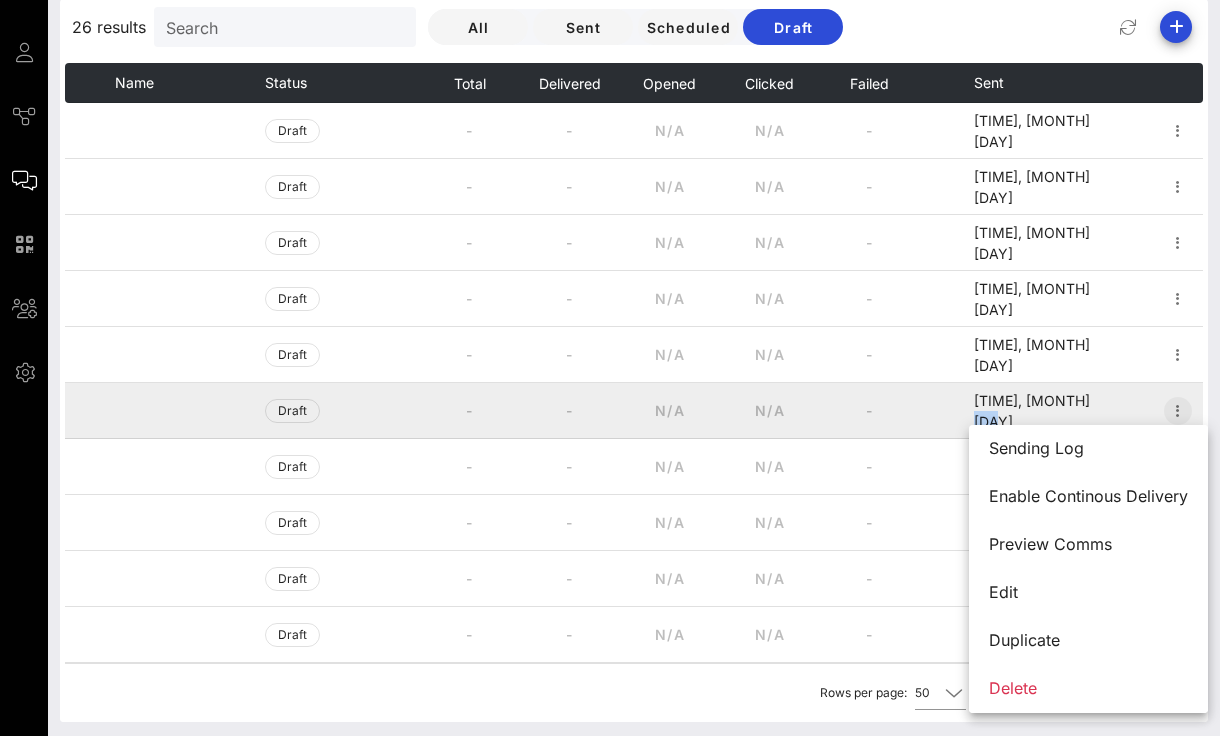 click at bounding box center [1178, 411] 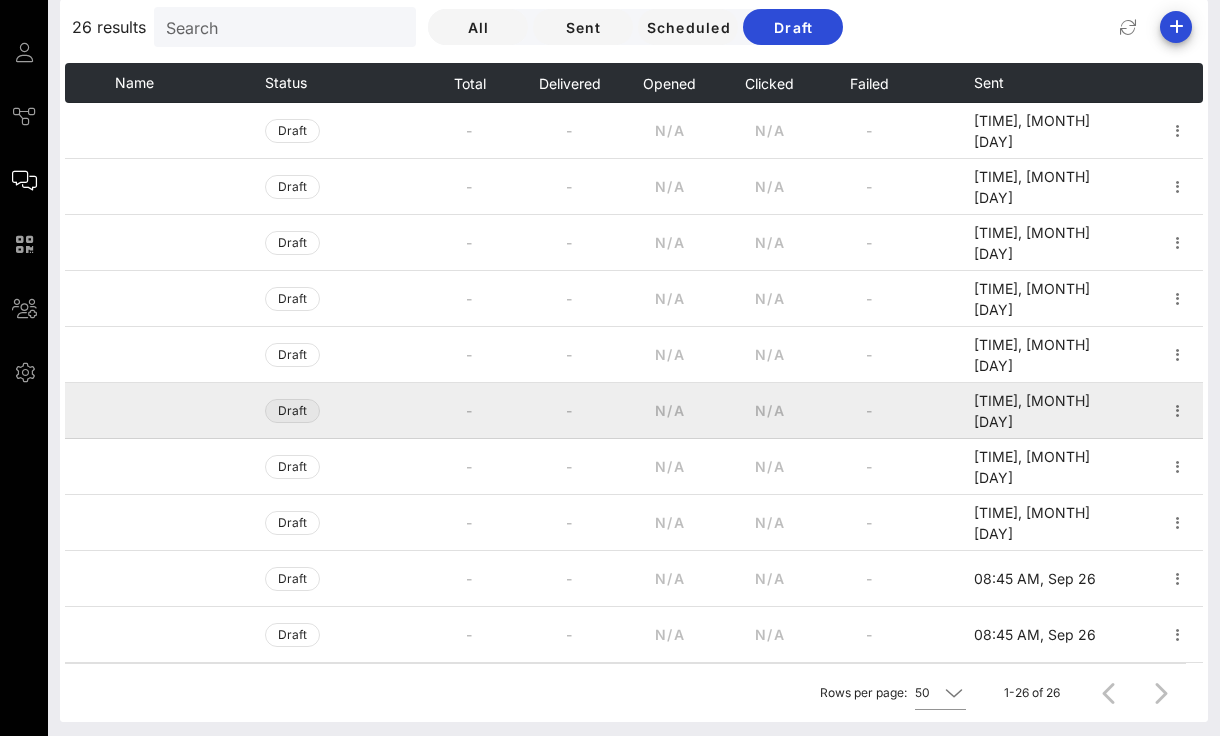 click on "Draft" at bounding box center [292, 411] 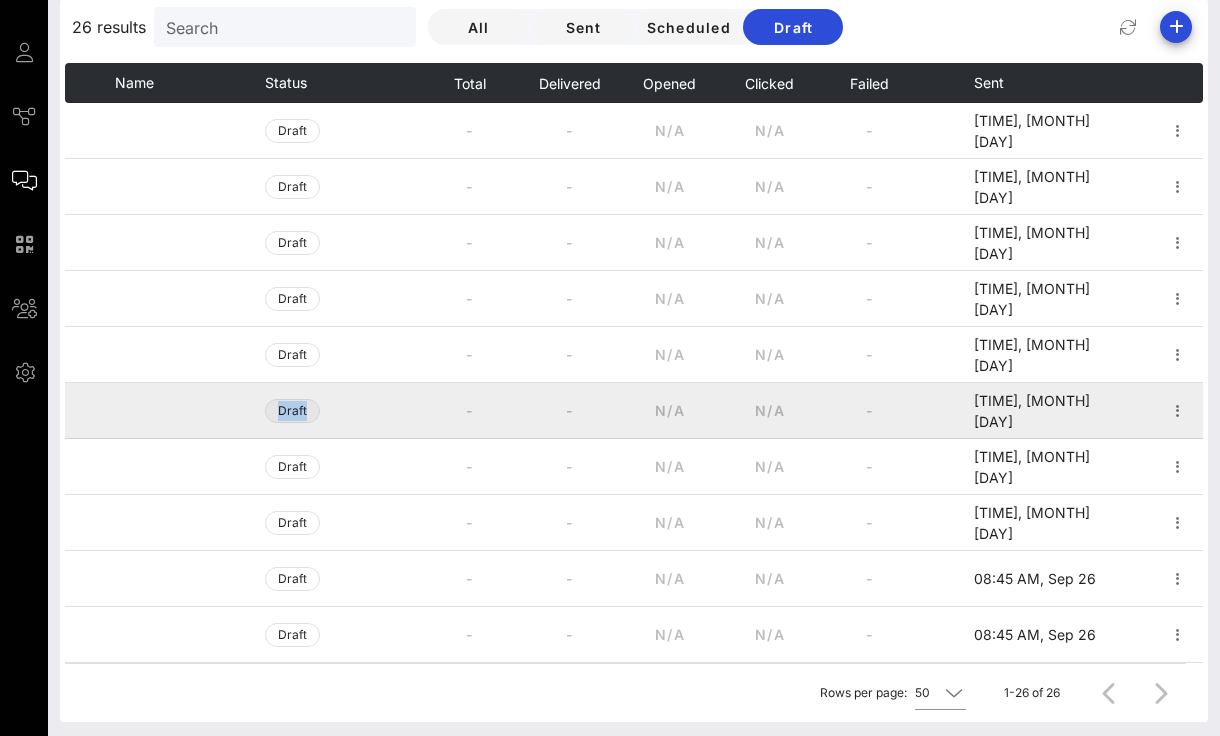 click on "Draft" at bounding box center (292, 411) 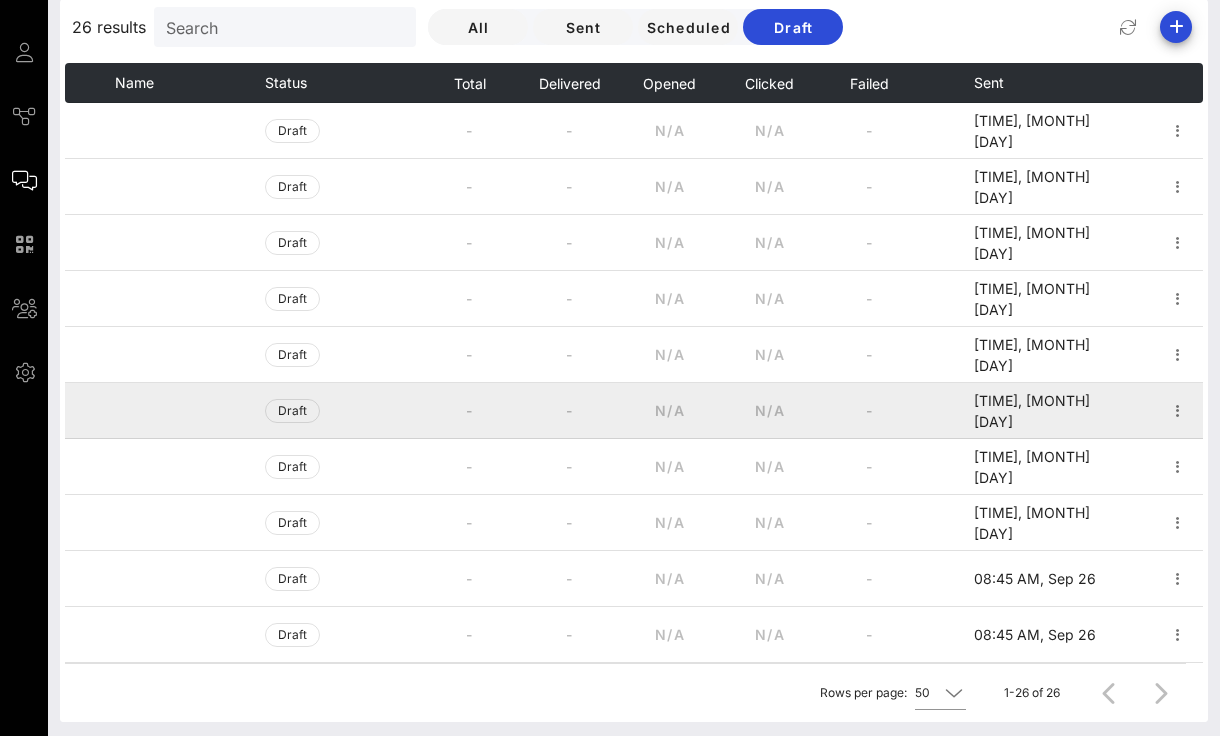 click at bounding box center [392, 411] 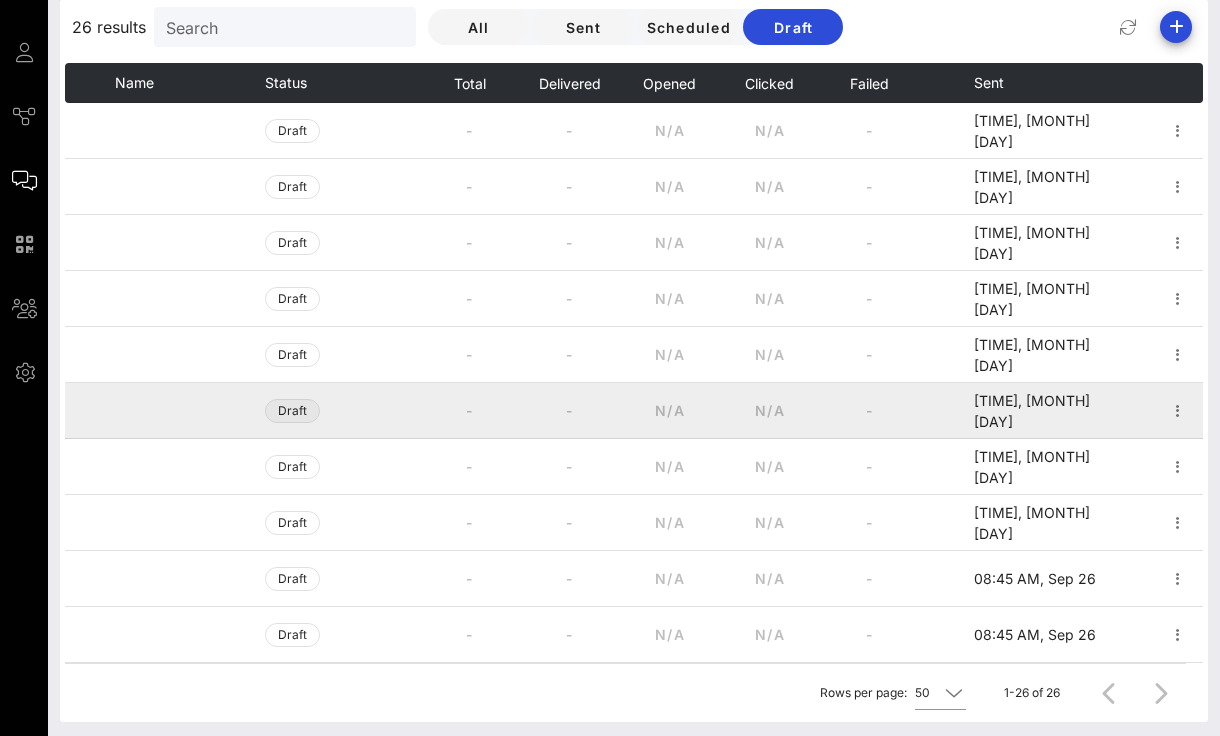 click on "Draft" at bounding box center (292, 411) 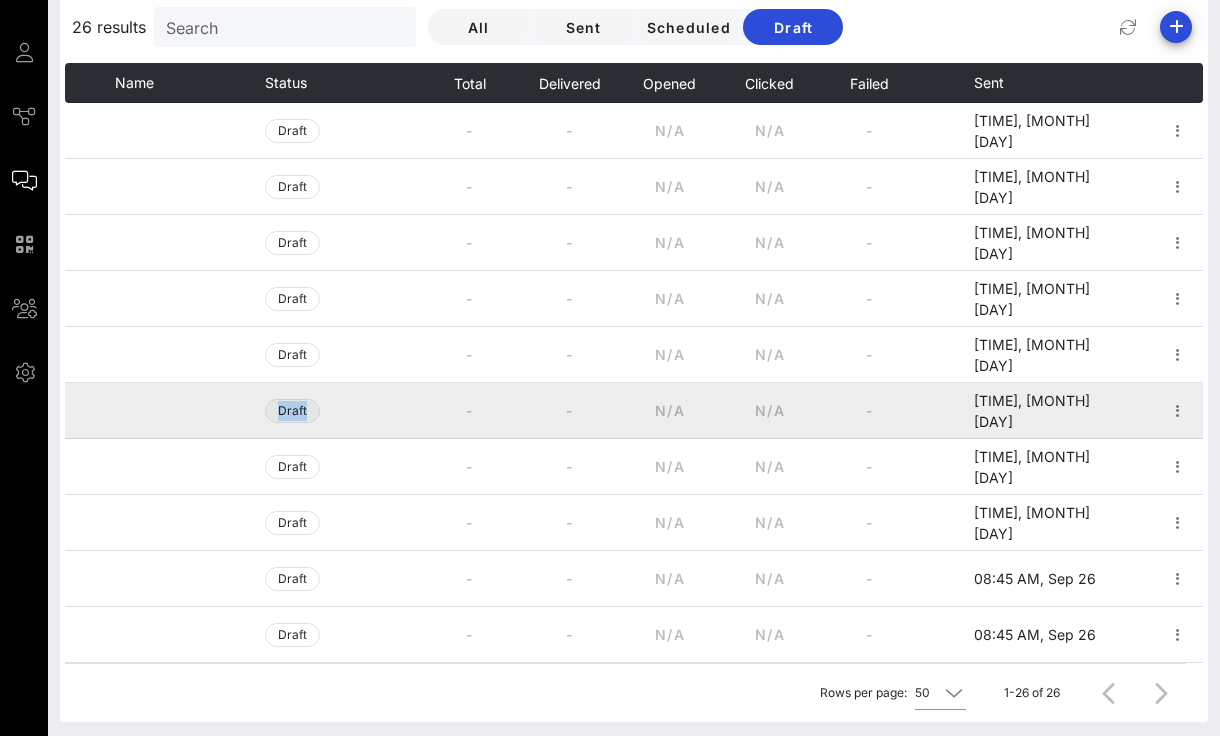 click on "Draft" at bounding box center [292, 411] 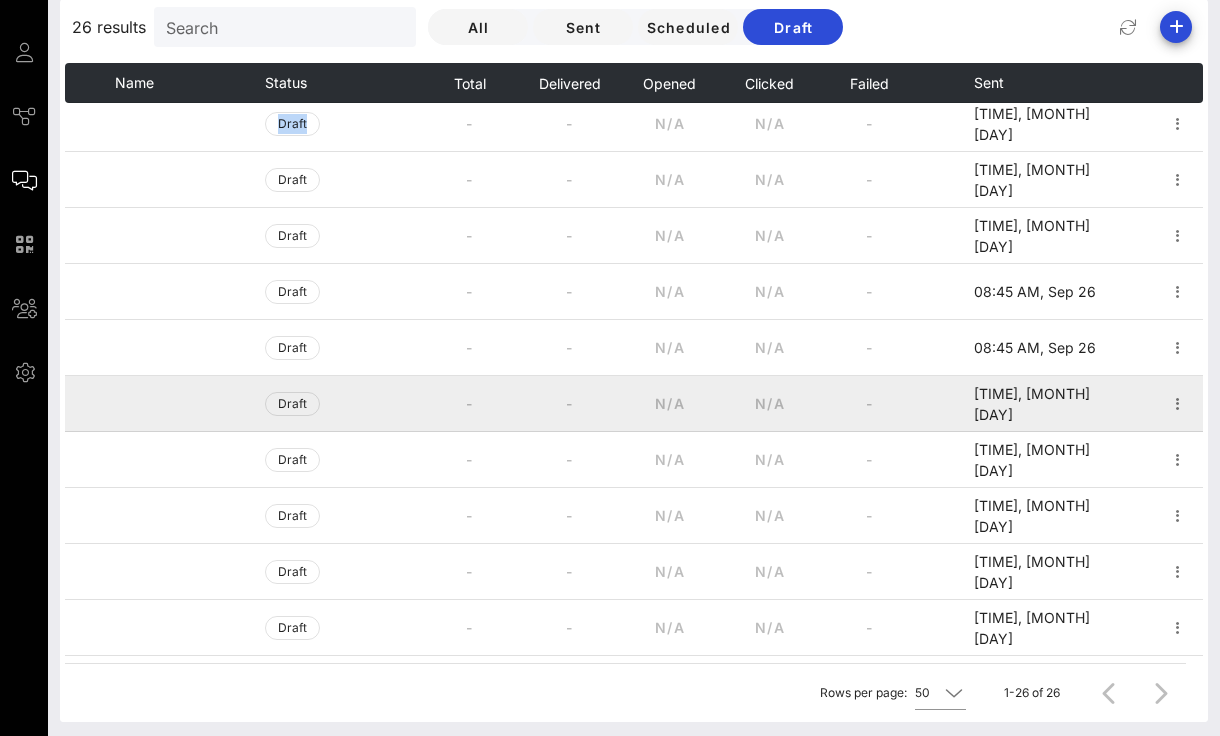 scroll, scrollTop: 896, scrollLeft: 0, axis: vertical 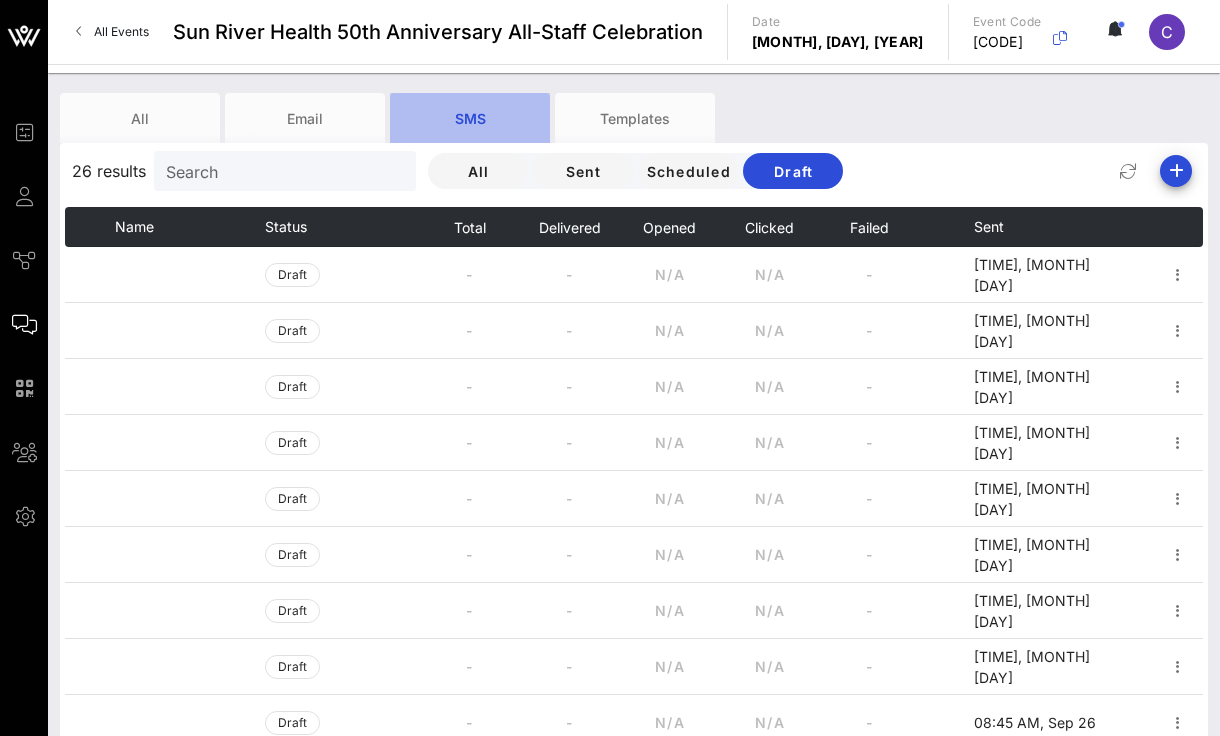 click on "SMS" at bounding box center [470, 118] 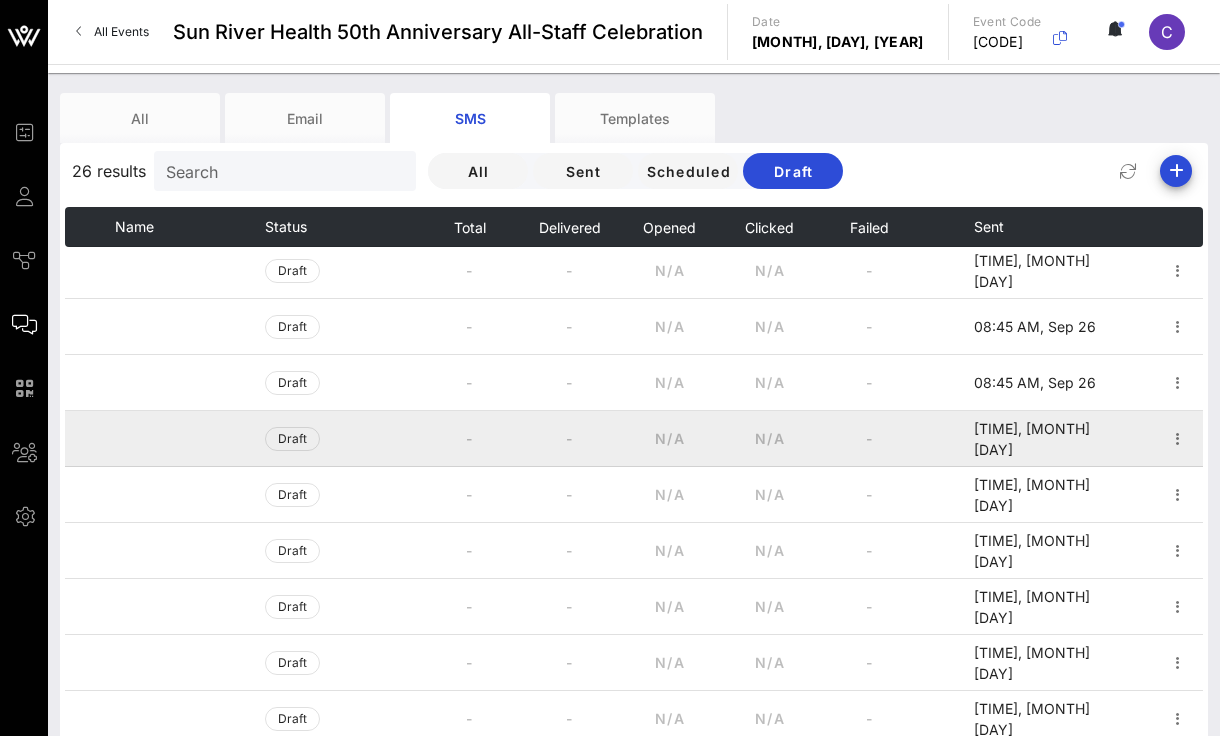 scroll, scrollTop: 896, scrollLeft: 0, axis: vertical 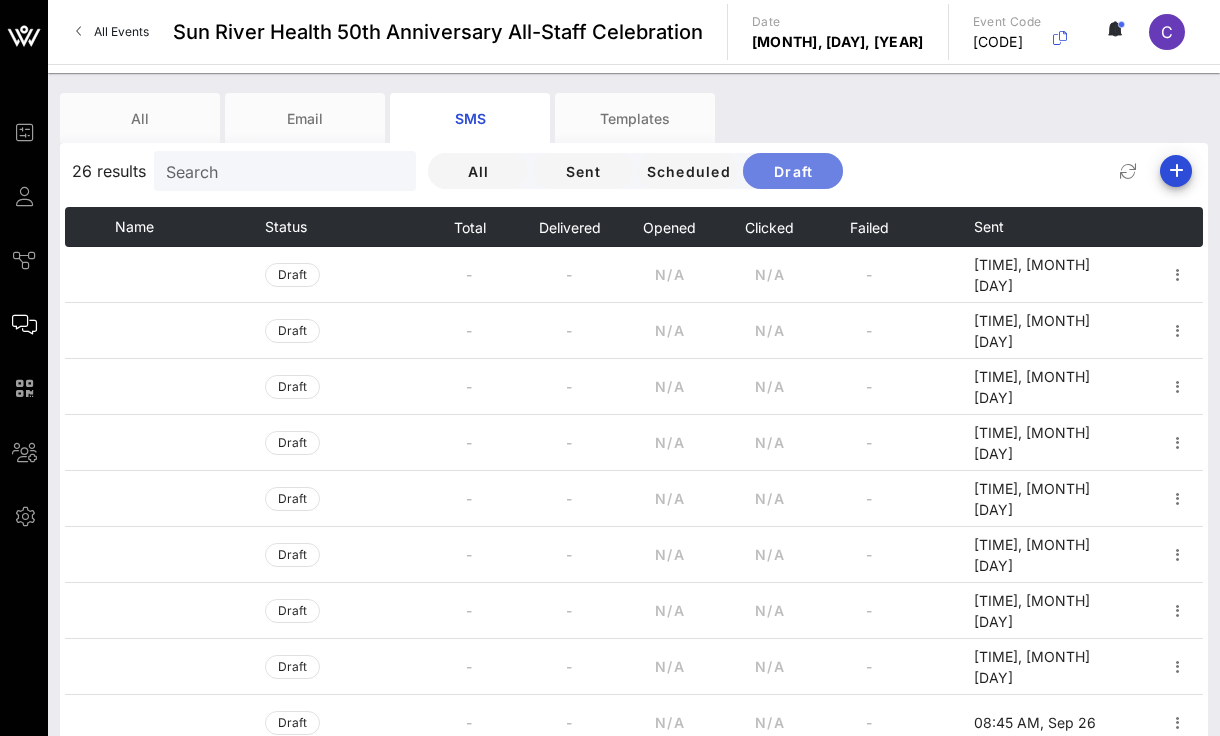 click on "Draft" at bounding box center [793, 171] 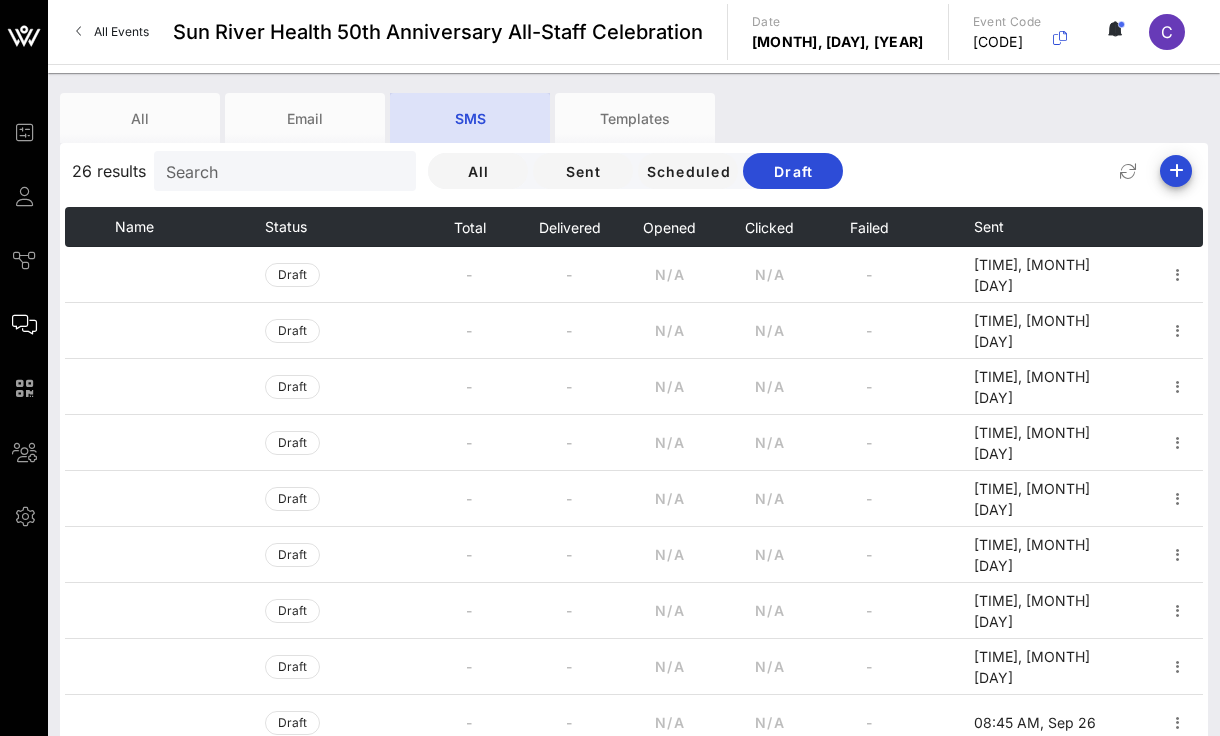 click on "SMS" at bounding box center [470, 118] 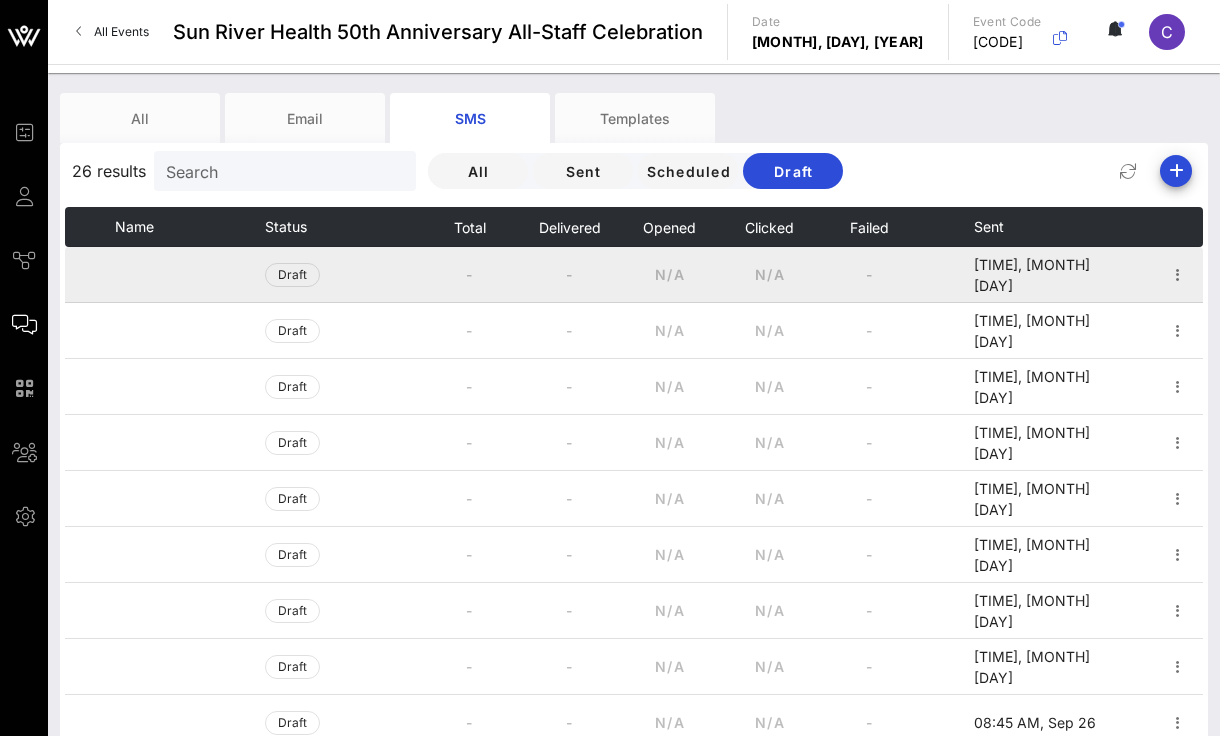 click at bounding box center (190, 275) 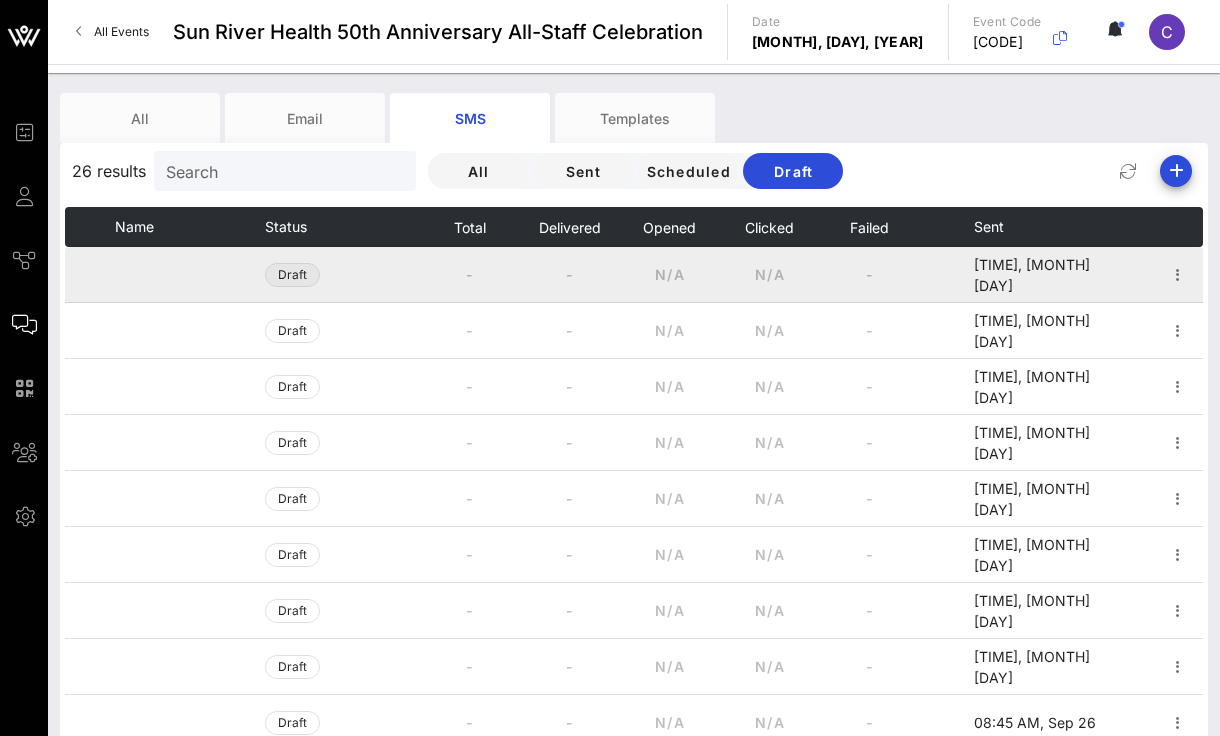 click on "Draft" at bounding box center [292, 275] 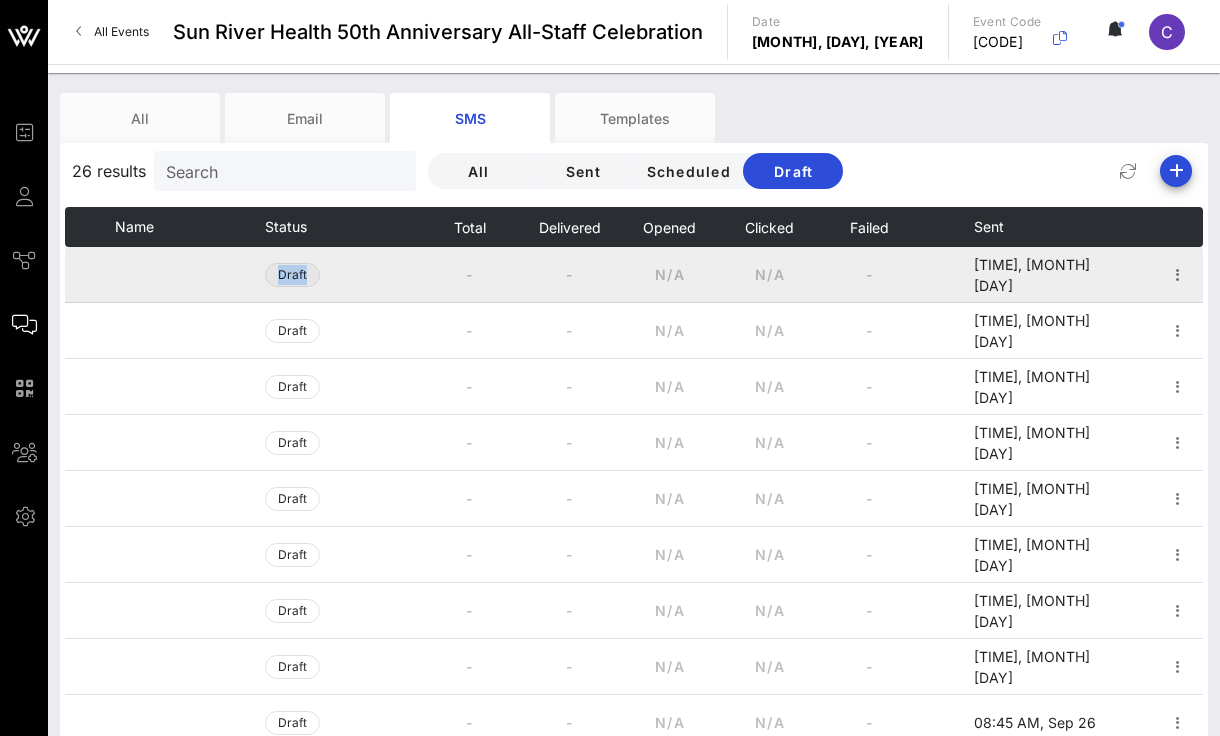 click on "Draft" at bounding box center [292, 275] 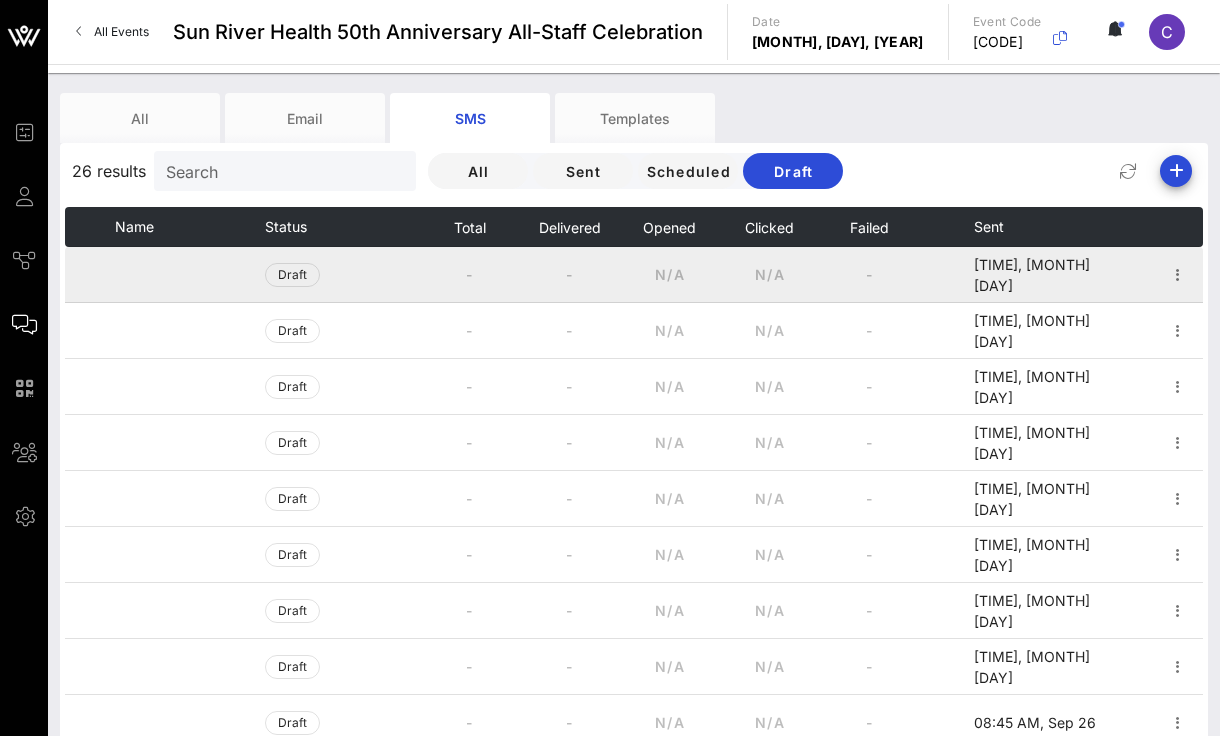click at bounding box center (392, 275) 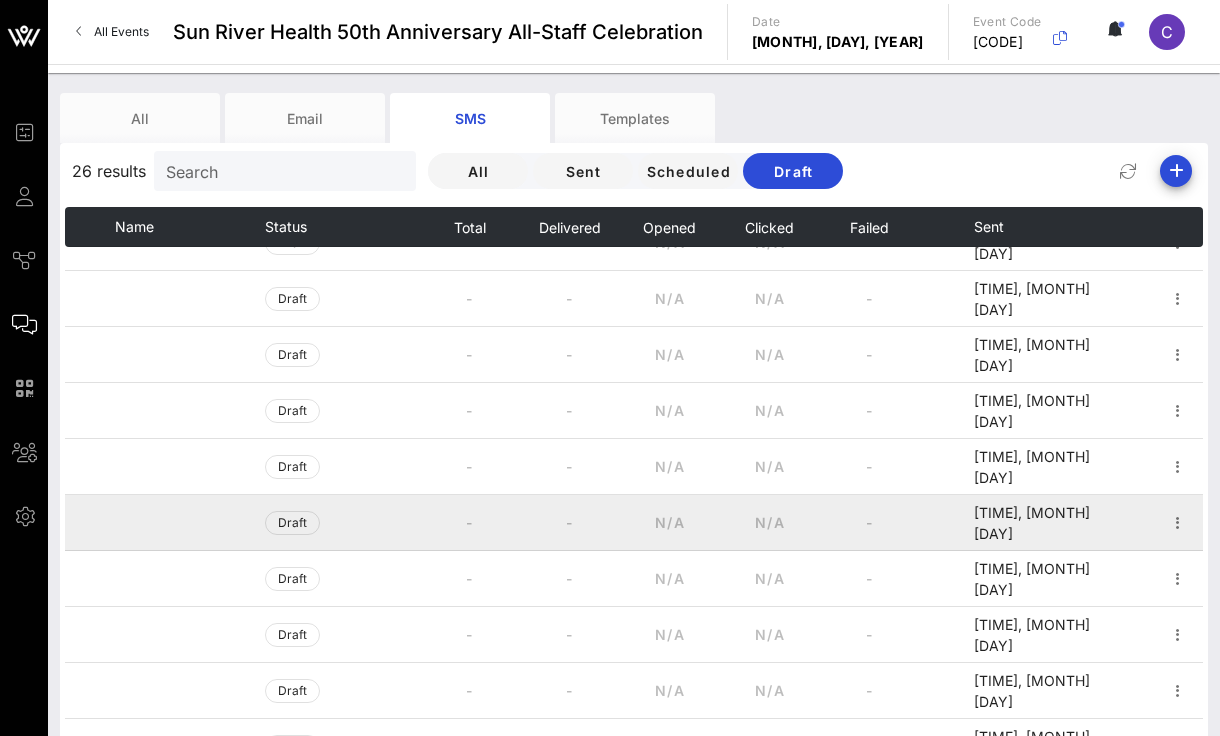 scroll, scrollTop: 896, scrollLeft: 0, axis: vertical 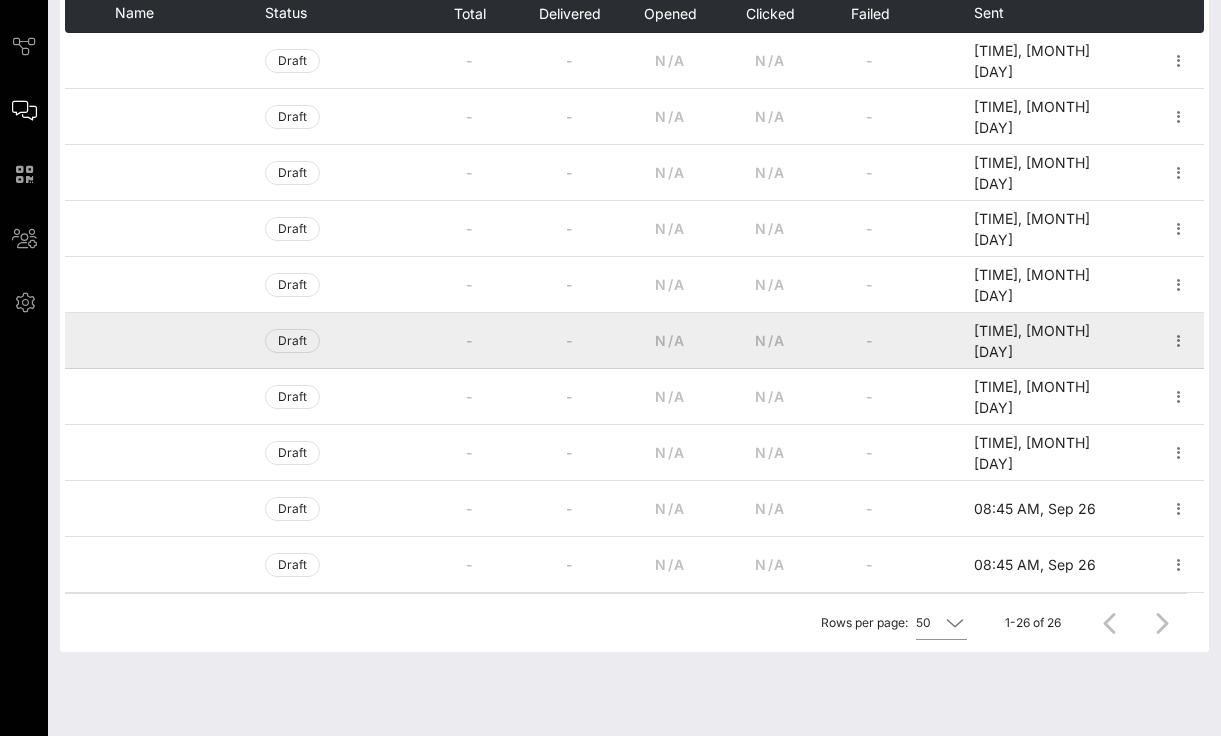 click on "[TIME], [MONTH] [DAY]" at bounding box center (1032, 341) 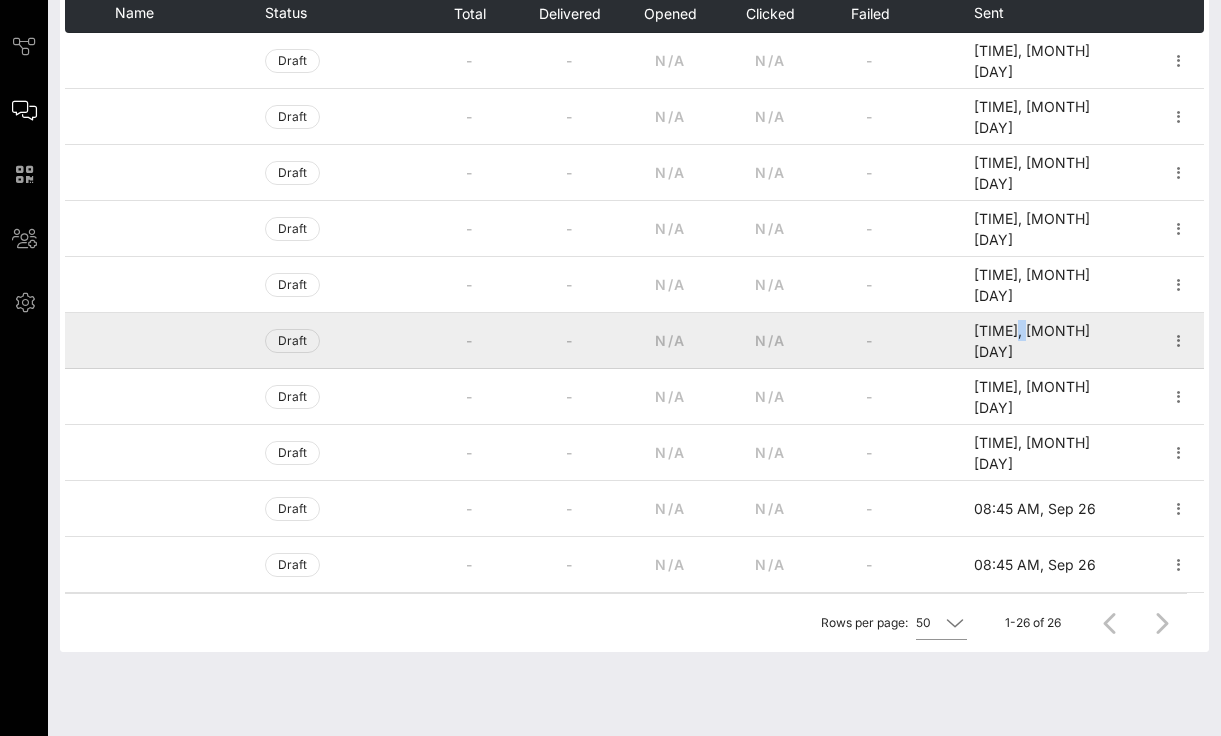 click on "[TIME], [MONTH] [DAY]" at bounding box center [1032, 341] 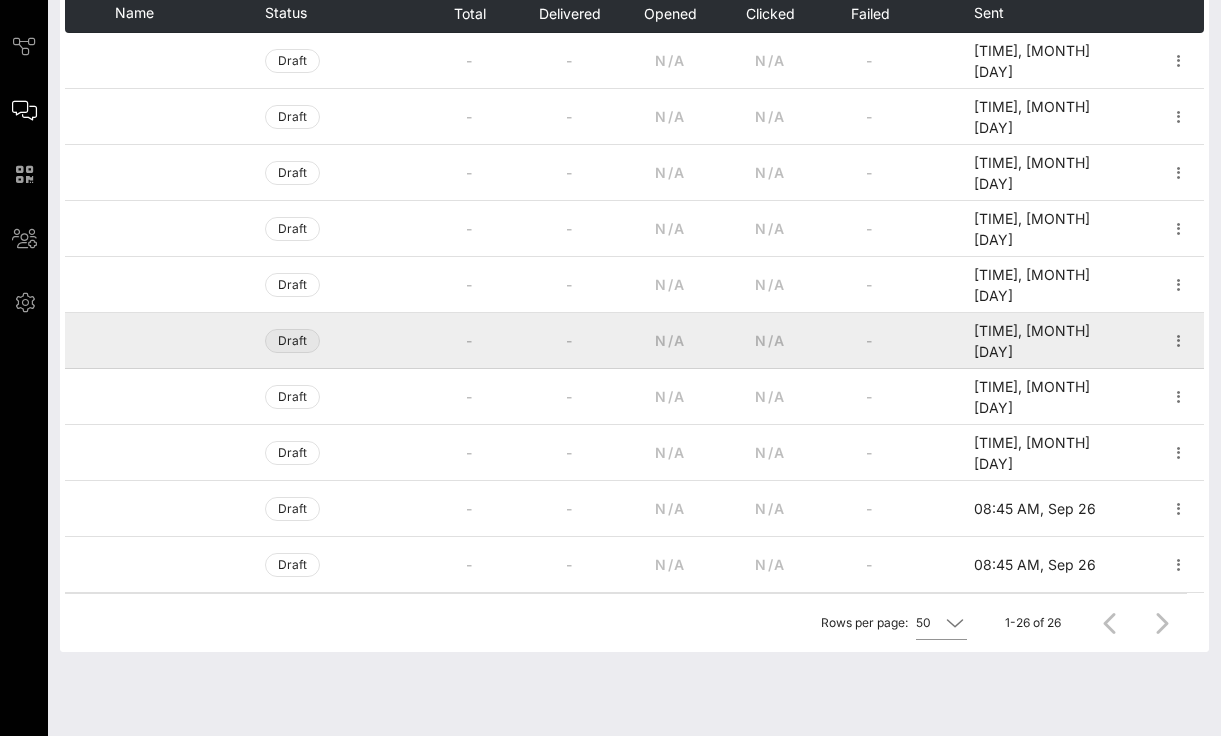click on "Draft" at bounding box center [292, 341] 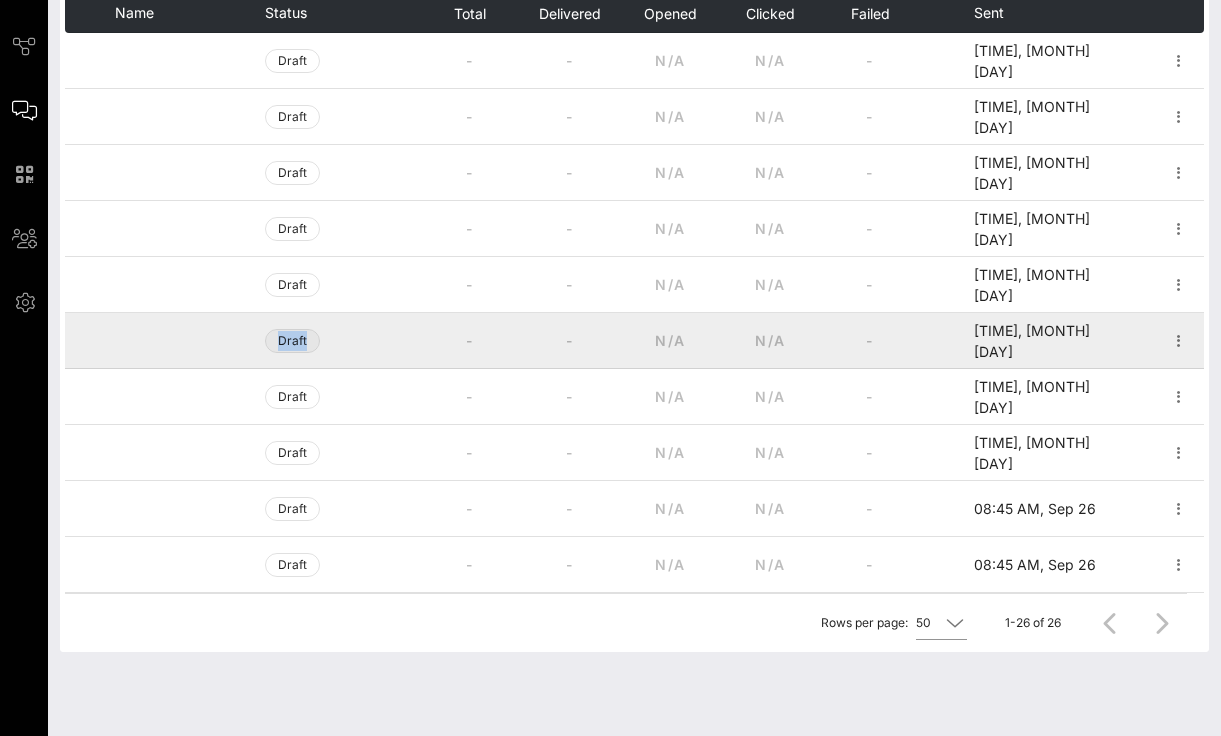click on "Draft" at bounding box center (292, 341) 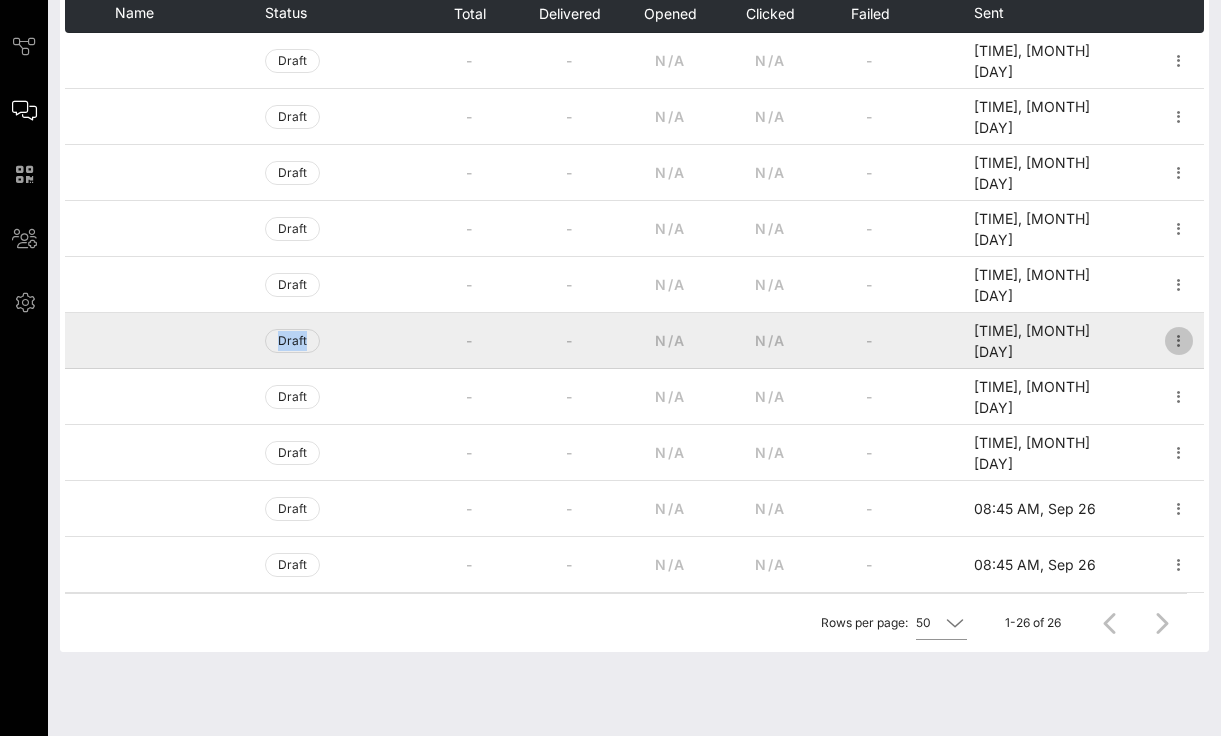 click at bounding box center (1179, 341) 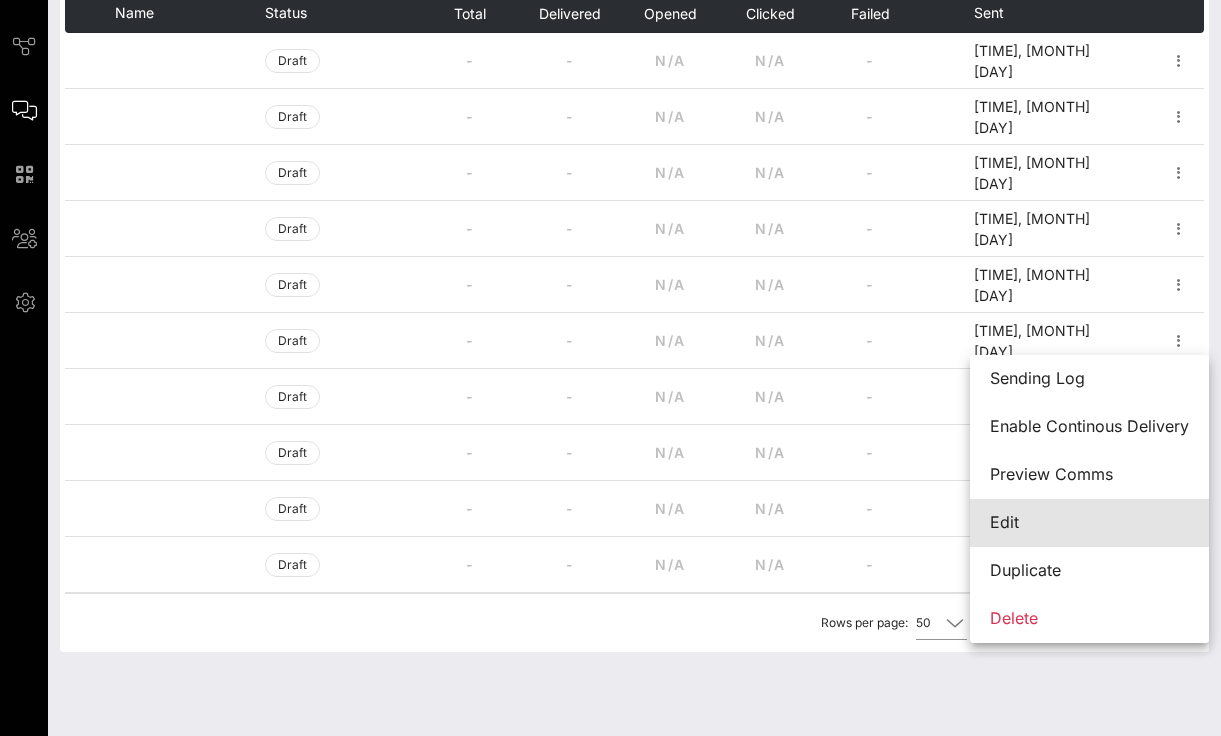 click on "Edit" at bounding box center (1089, 522) 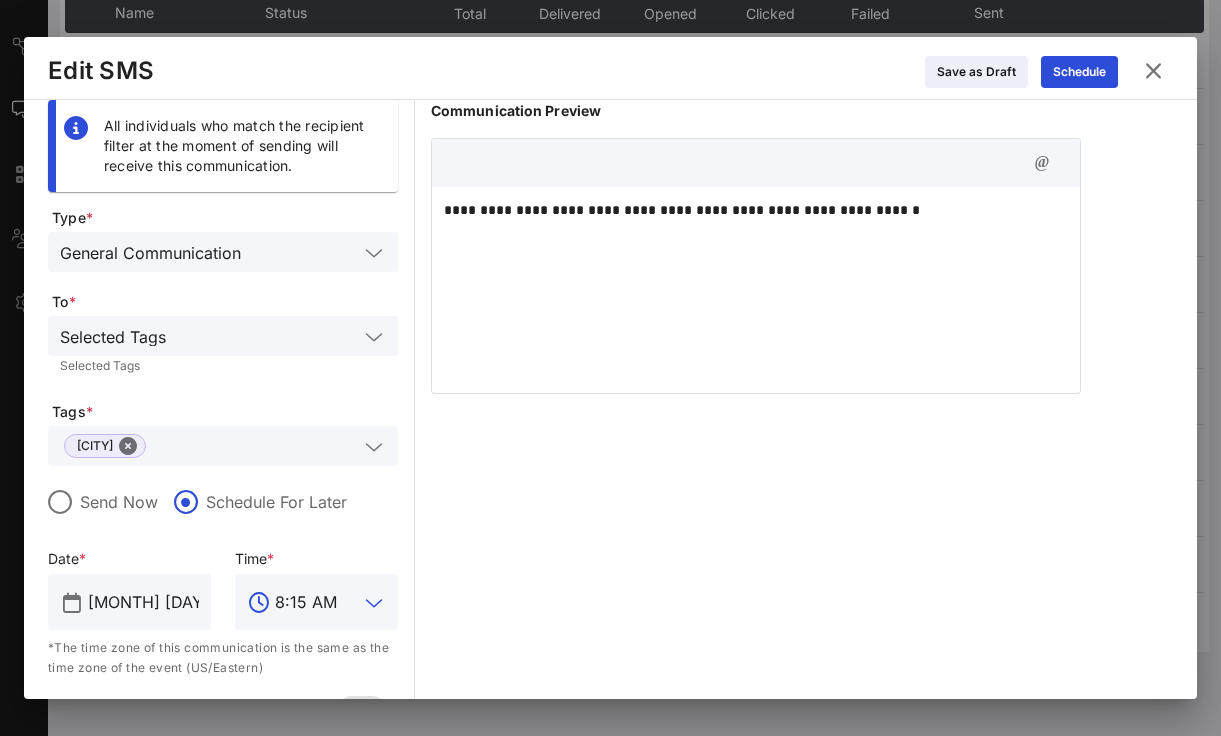 click on "8:15 AM" at bounding box center [316, 602] 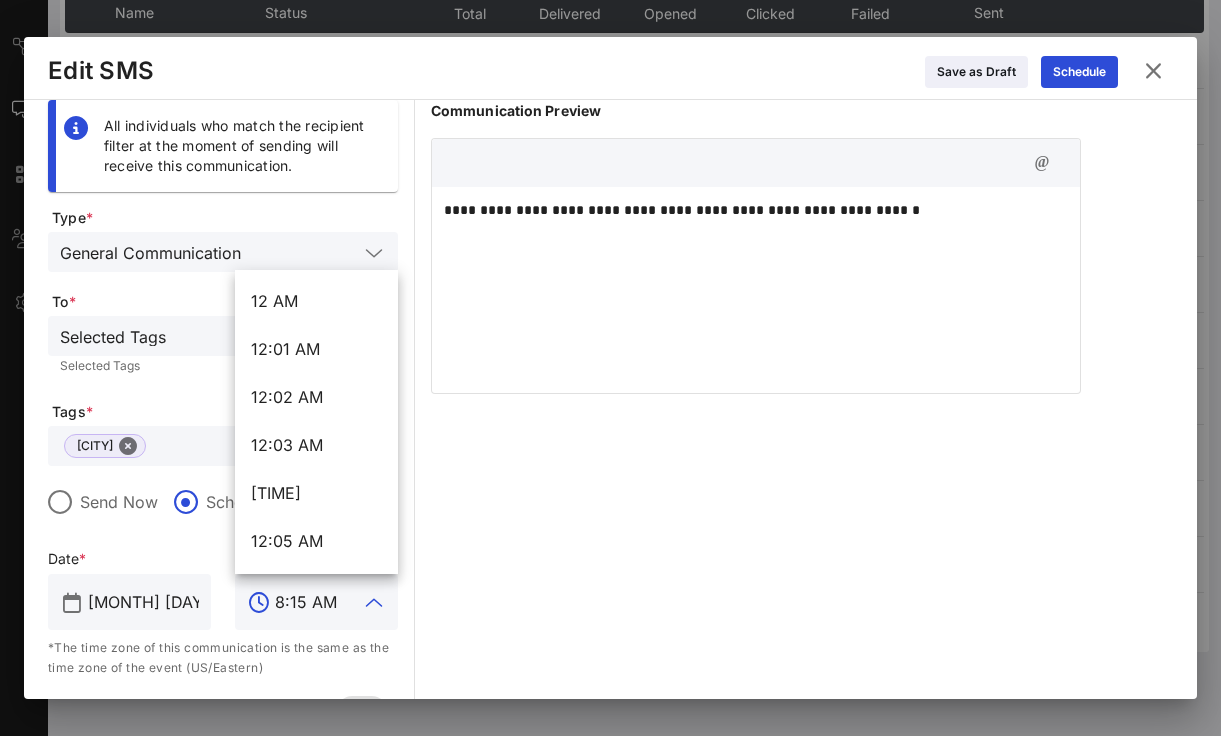 click on "8:15 AM" at bounding box center (316, 602) 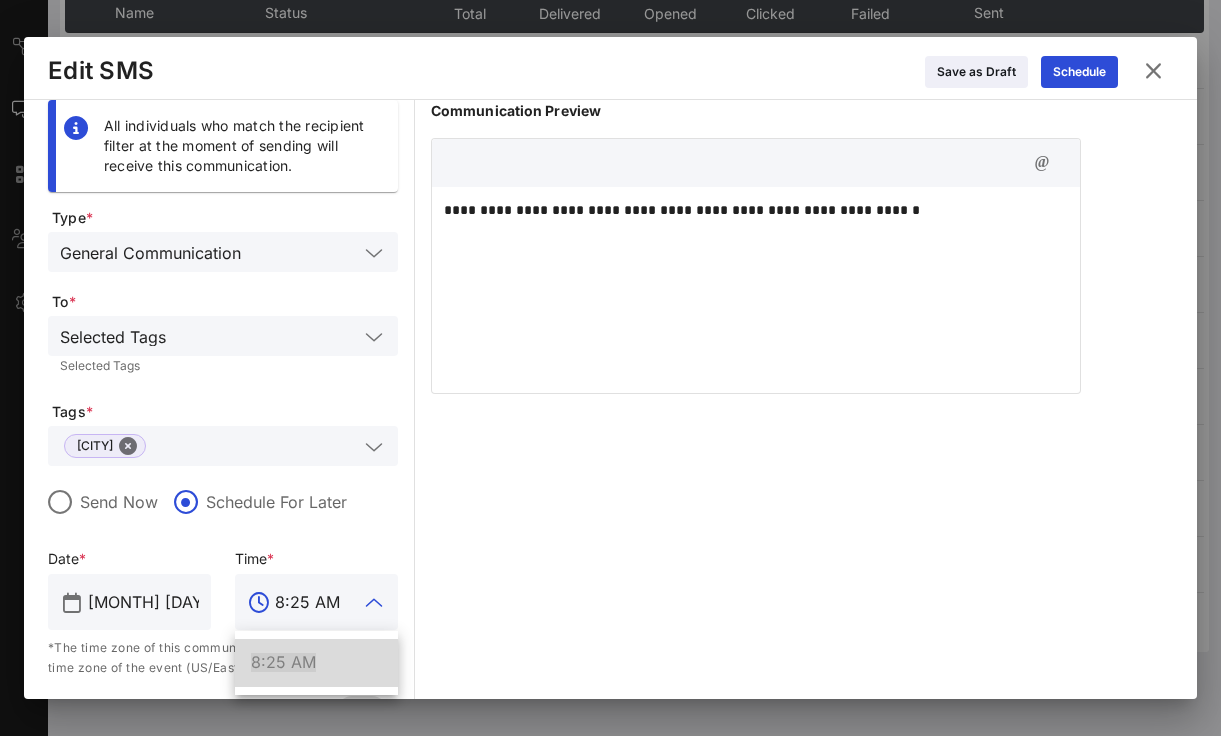 click on "**********" at bounding box center [756, 287] 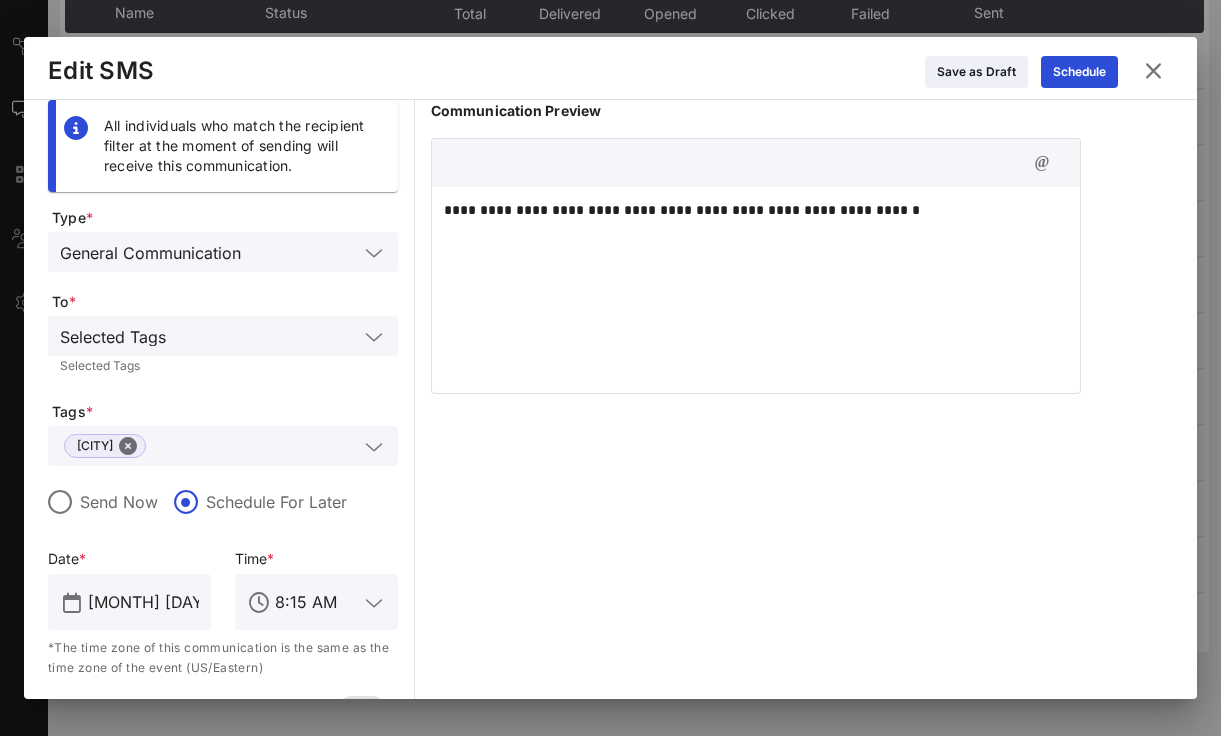 click on "8:15 AM" at bounding box center (330, 602) 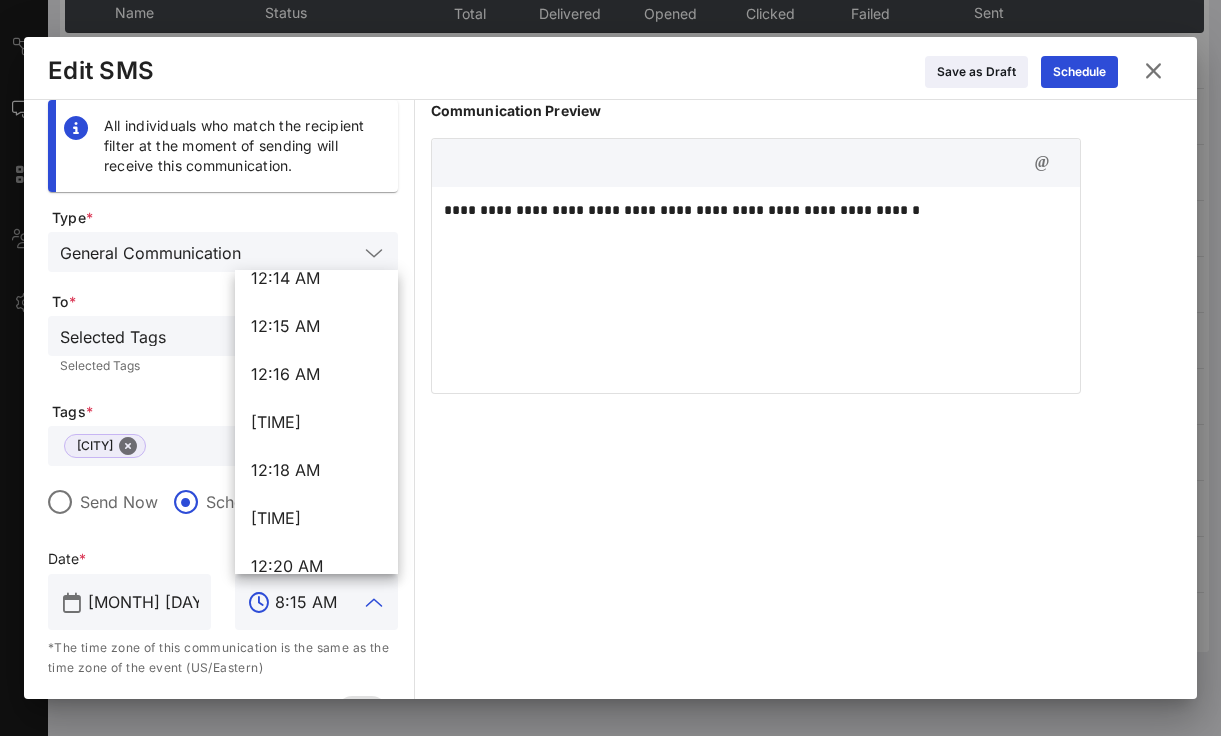 scroll, scrollTop: 1404, scrollLeft: 0, axis: vertical 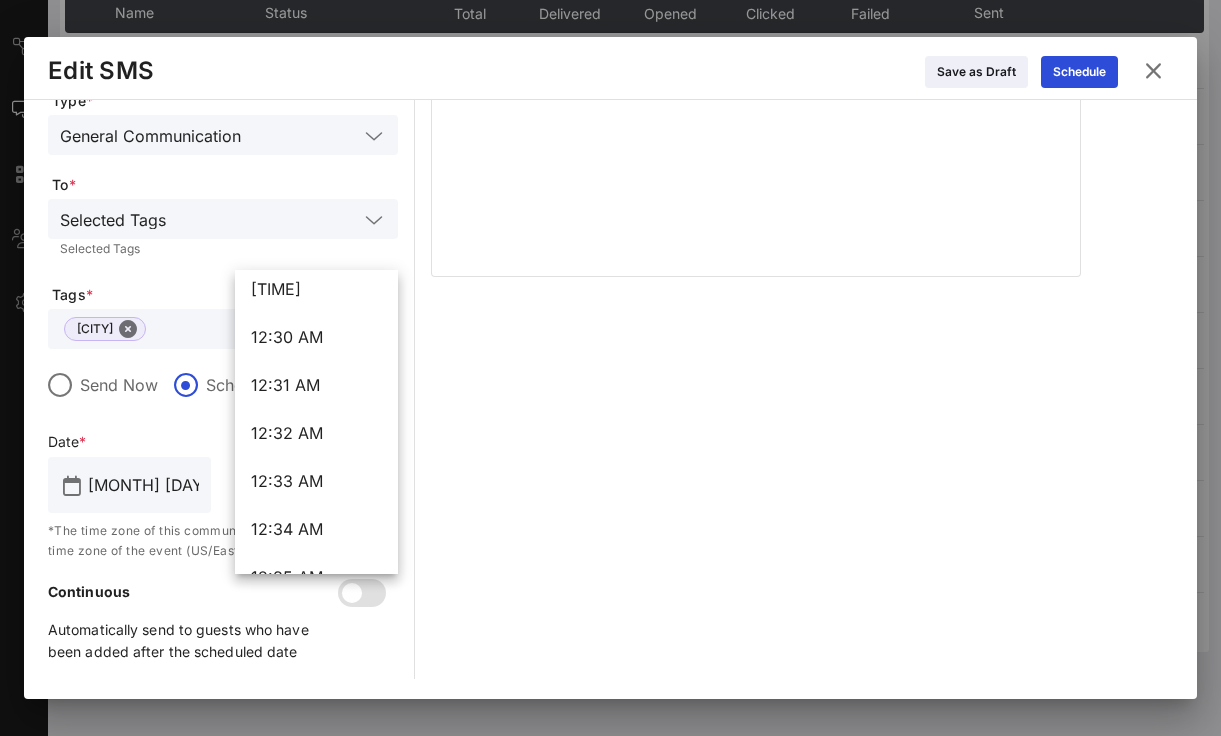 click on "**********" at bounding box center [756, 331] 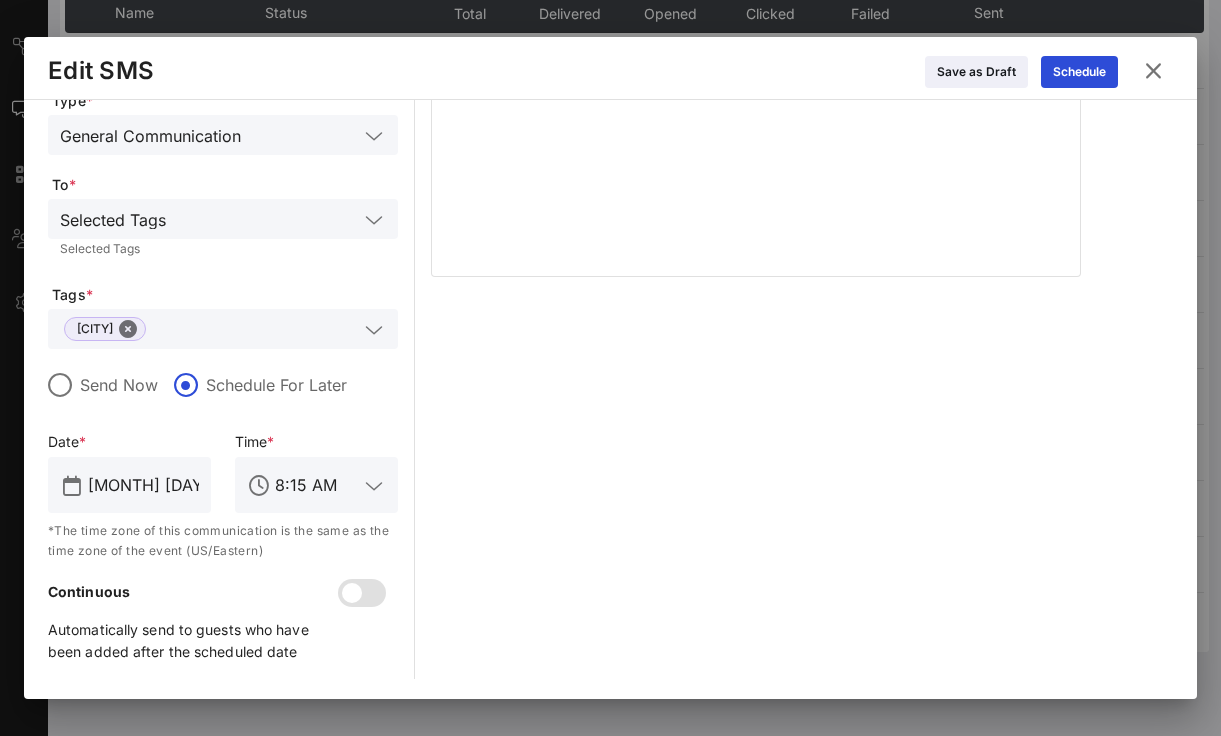click at bounding box center [1153, 71] 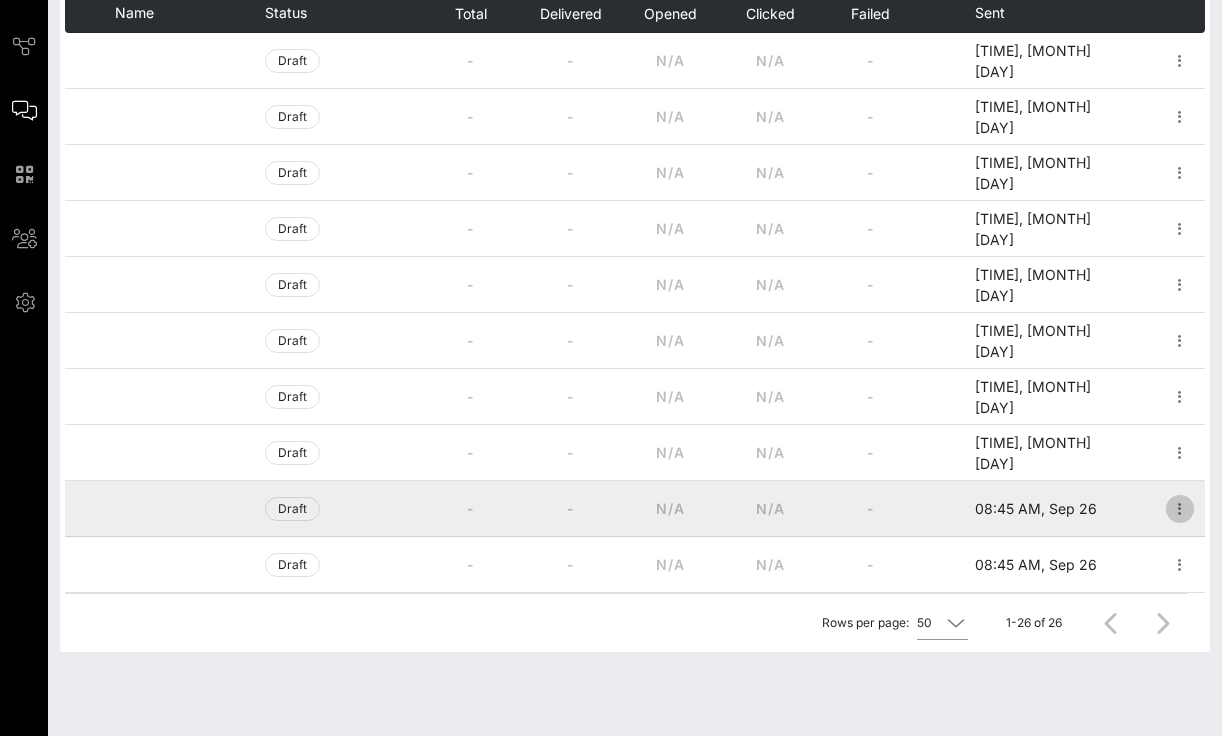 click at bounding box center [1180, 509] 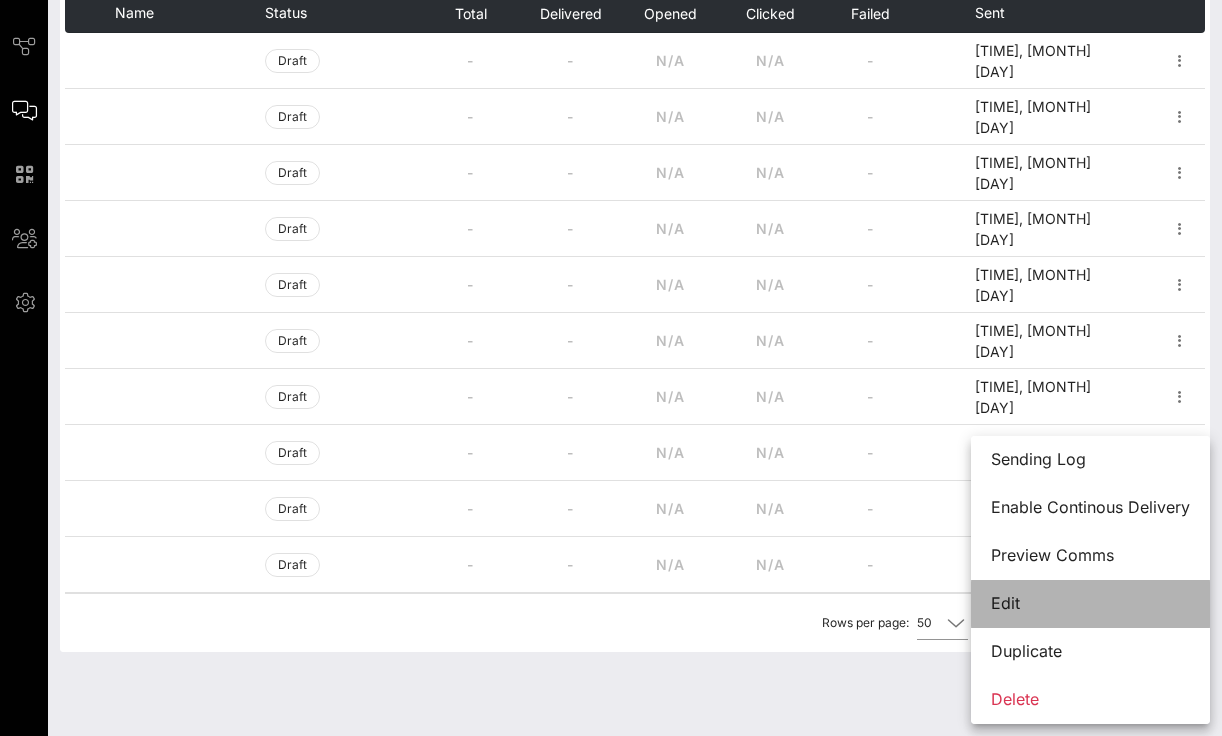 click on "Edit" at bounding box center (1090, 603) 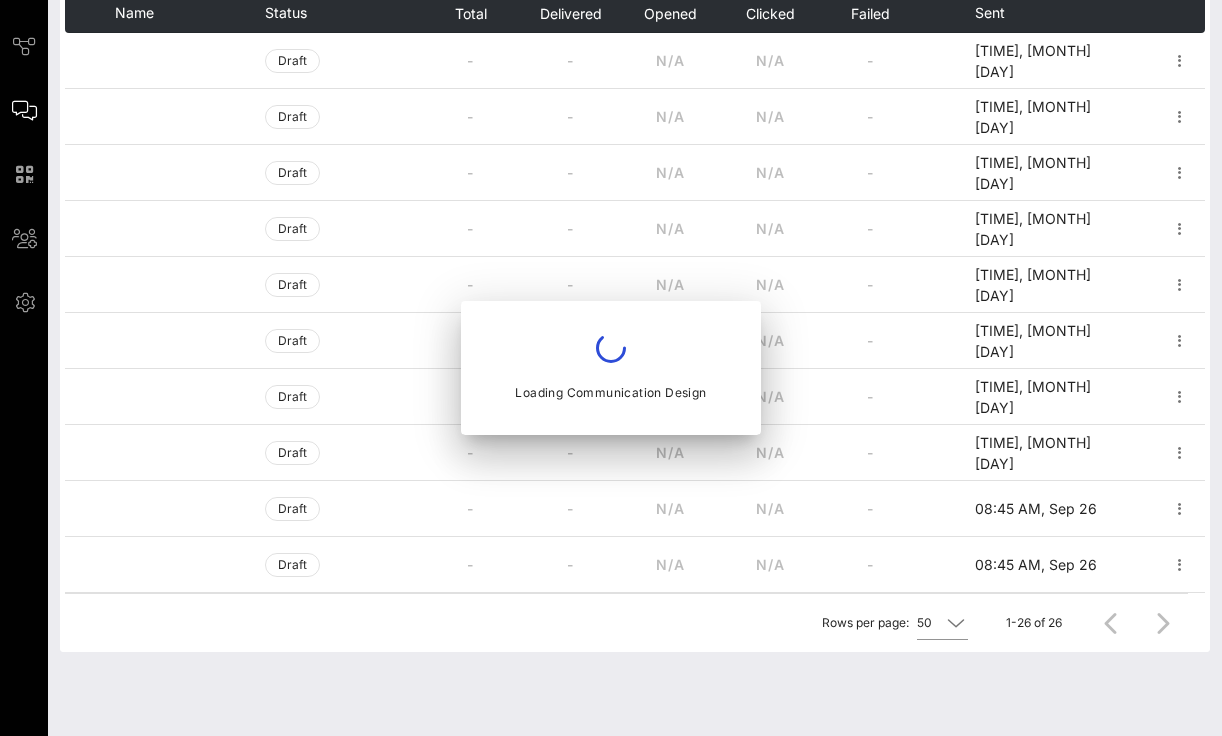 type on "[TIME]" 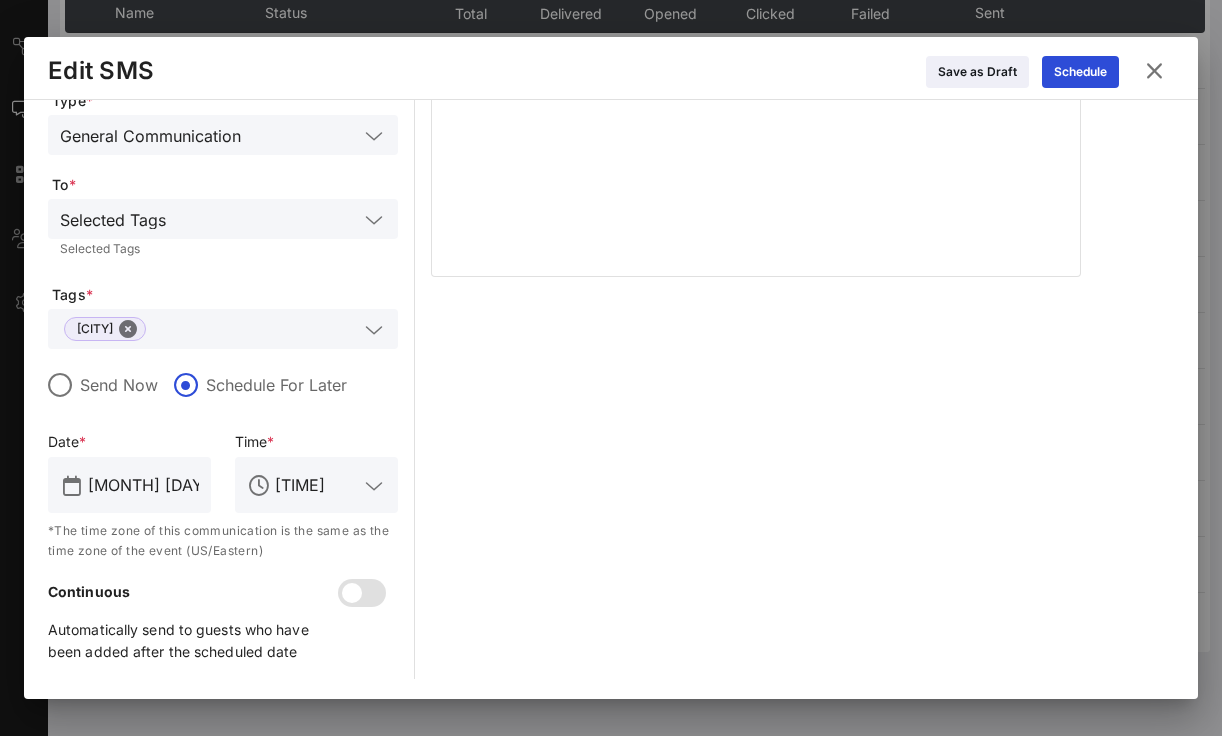 scroll, scrollTop: 0, scrollLeft: 0, axis: both 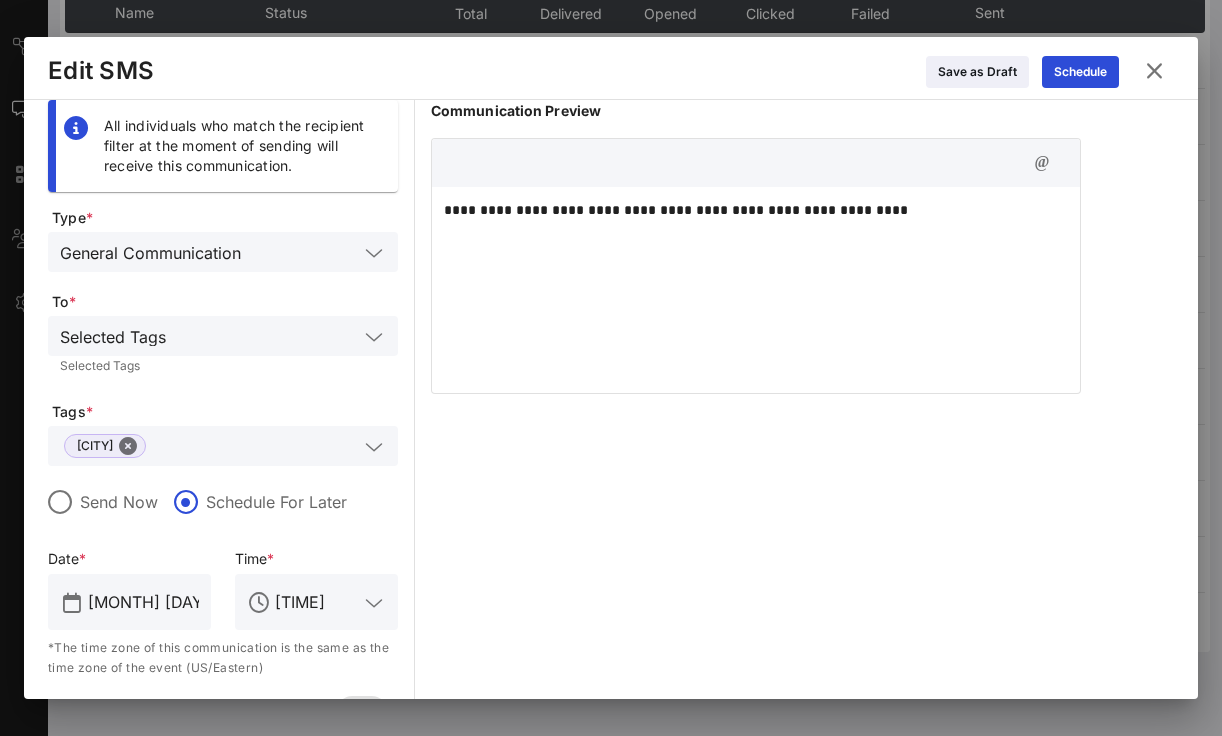 click at bounding box center (1154, 71) 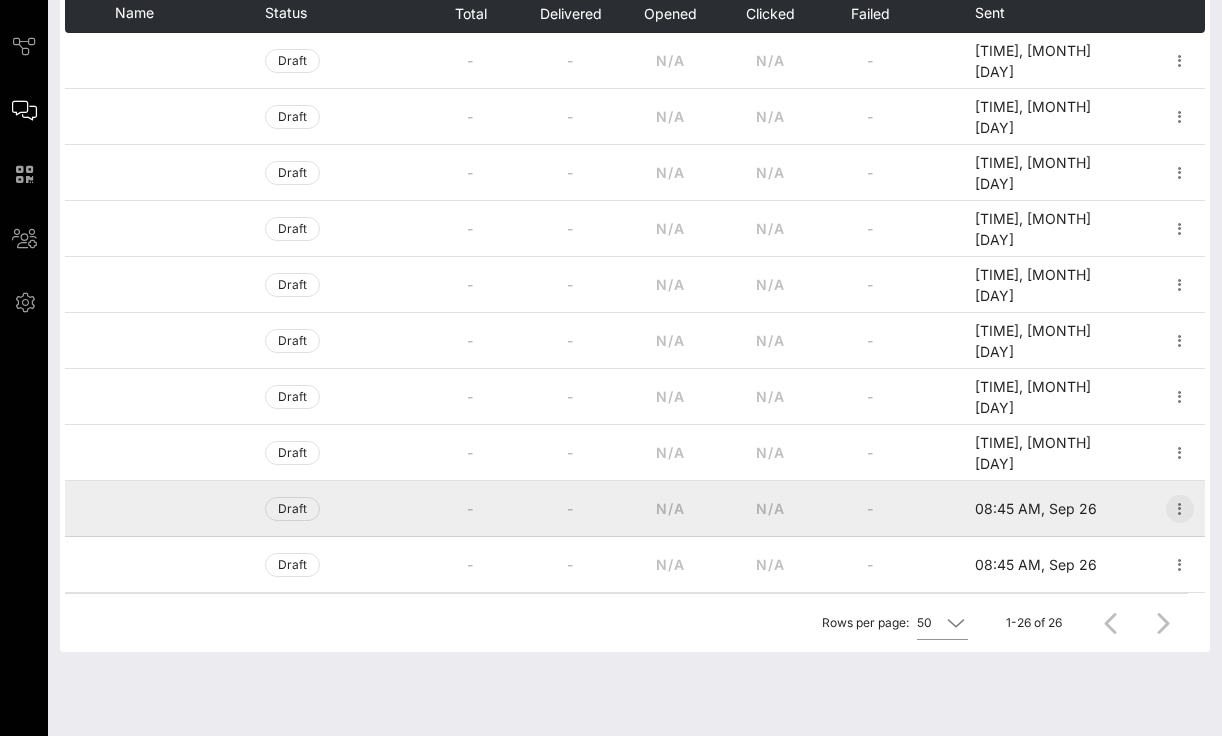 click at bounding box center (1180, 509) 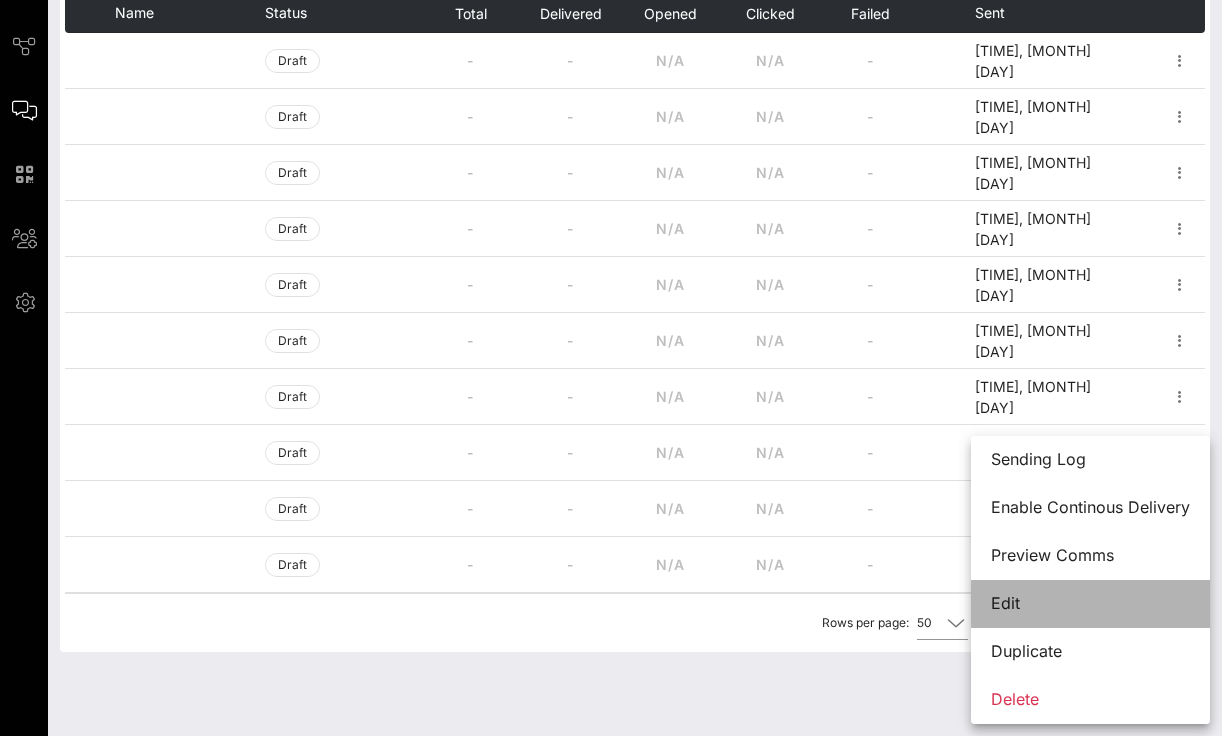 click on "Edit" at bounding box center (1090, 603) 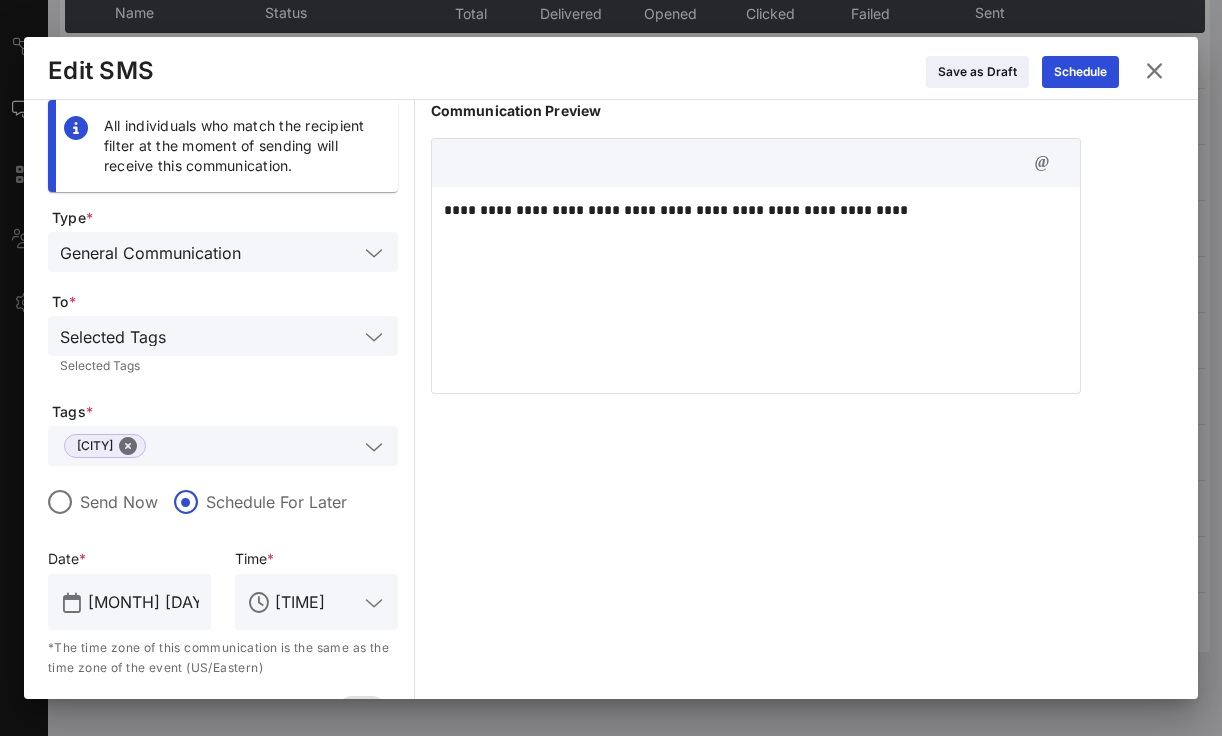 click at bounding box center (1154, 71) 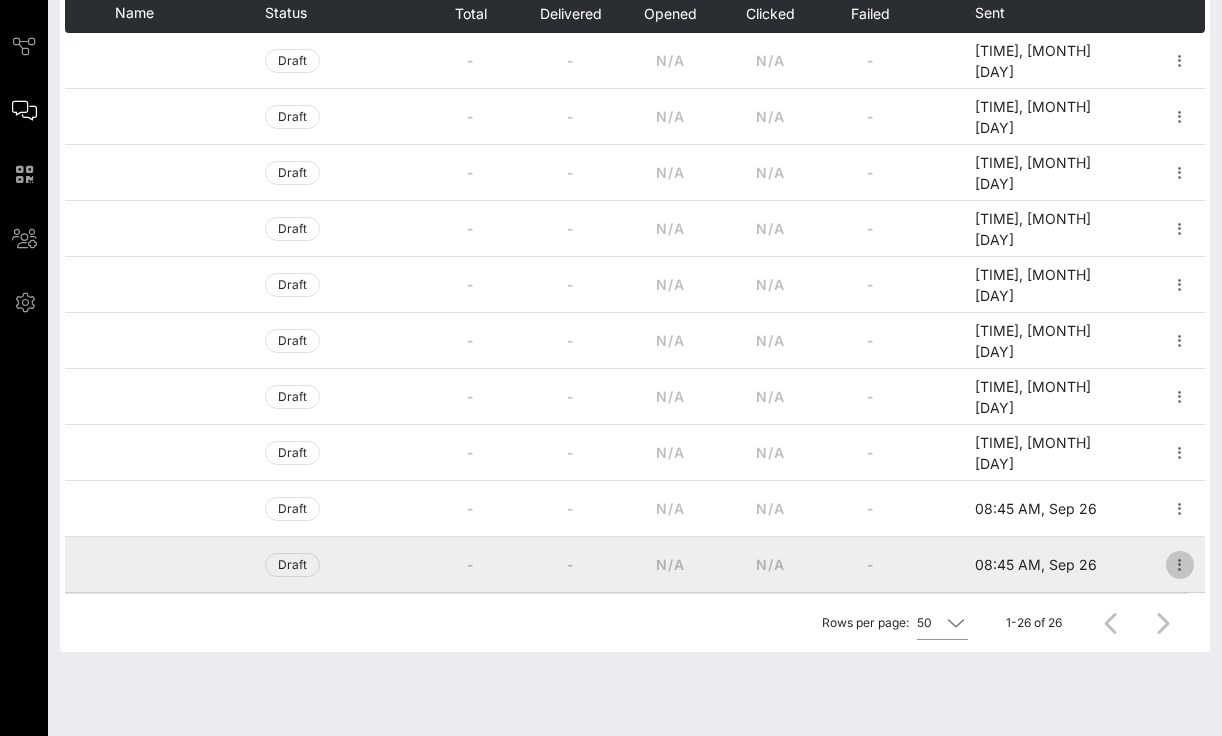 click at bounding box center [1180, 565] 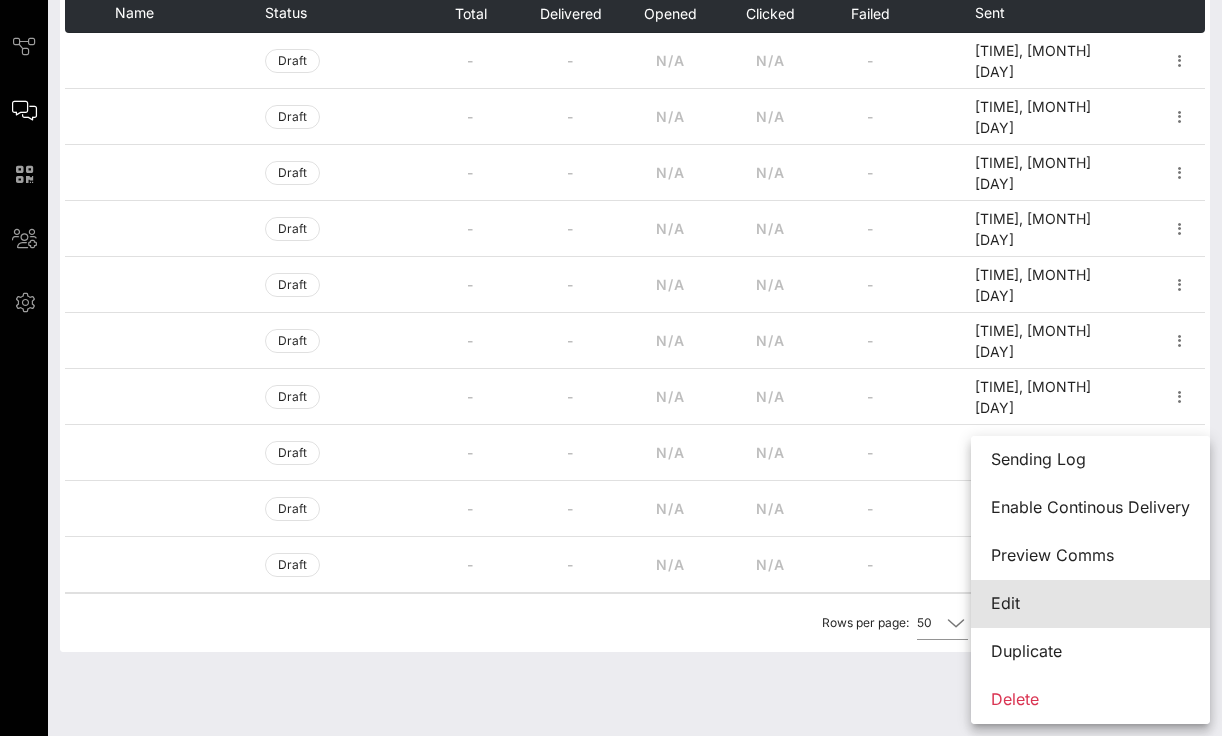 click on "Edit" at bounding box center (1090, 603) 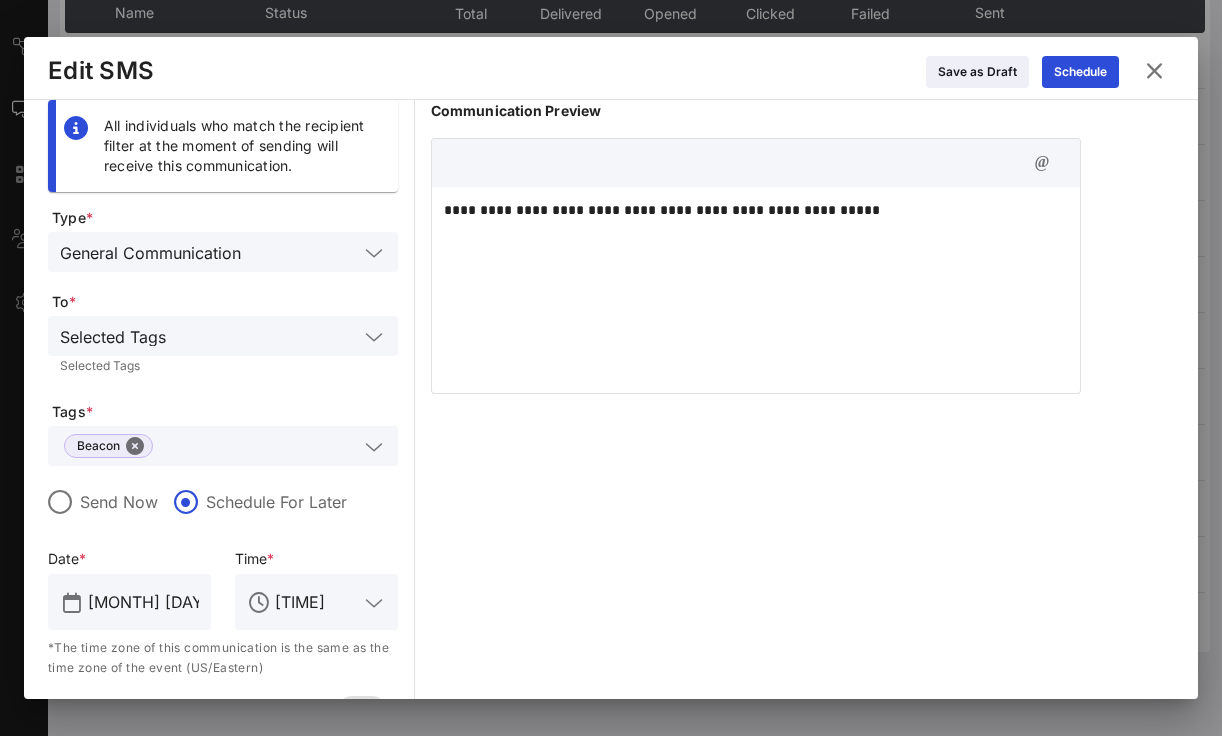 click at bounding box center (1154, 71) 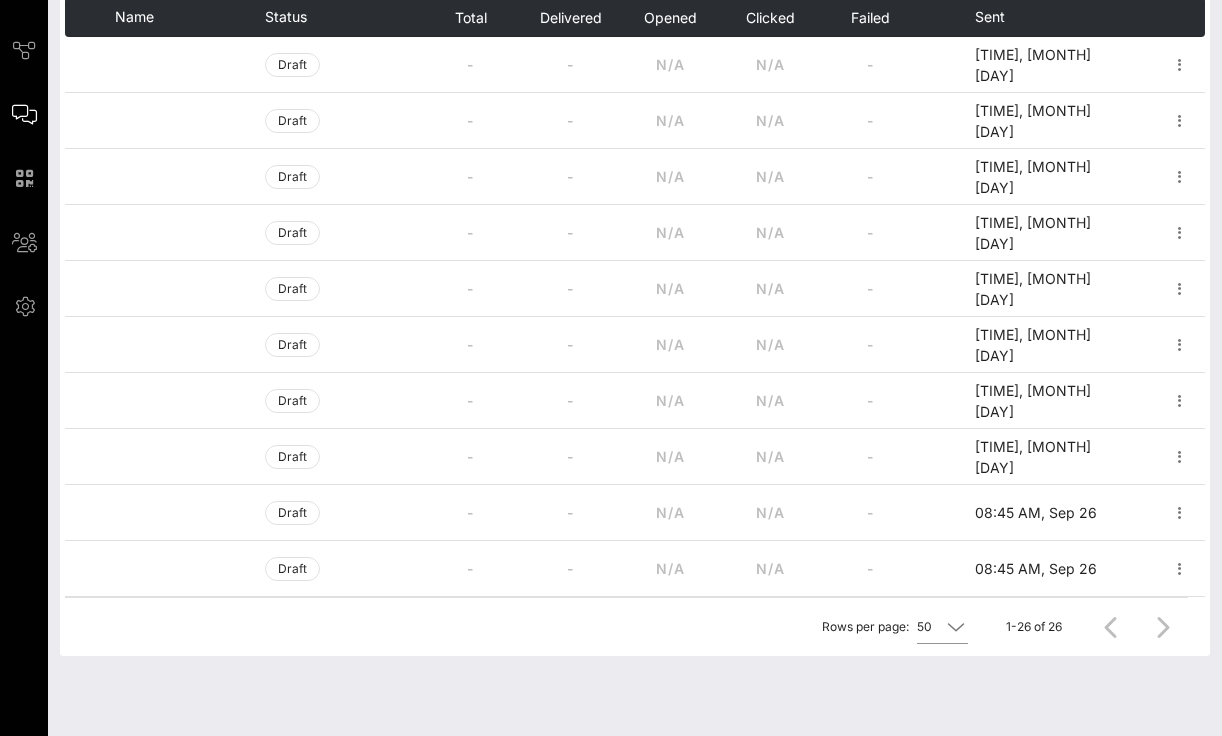 scroll, scrollTop: 0, scrollLeft: 0, axis: both 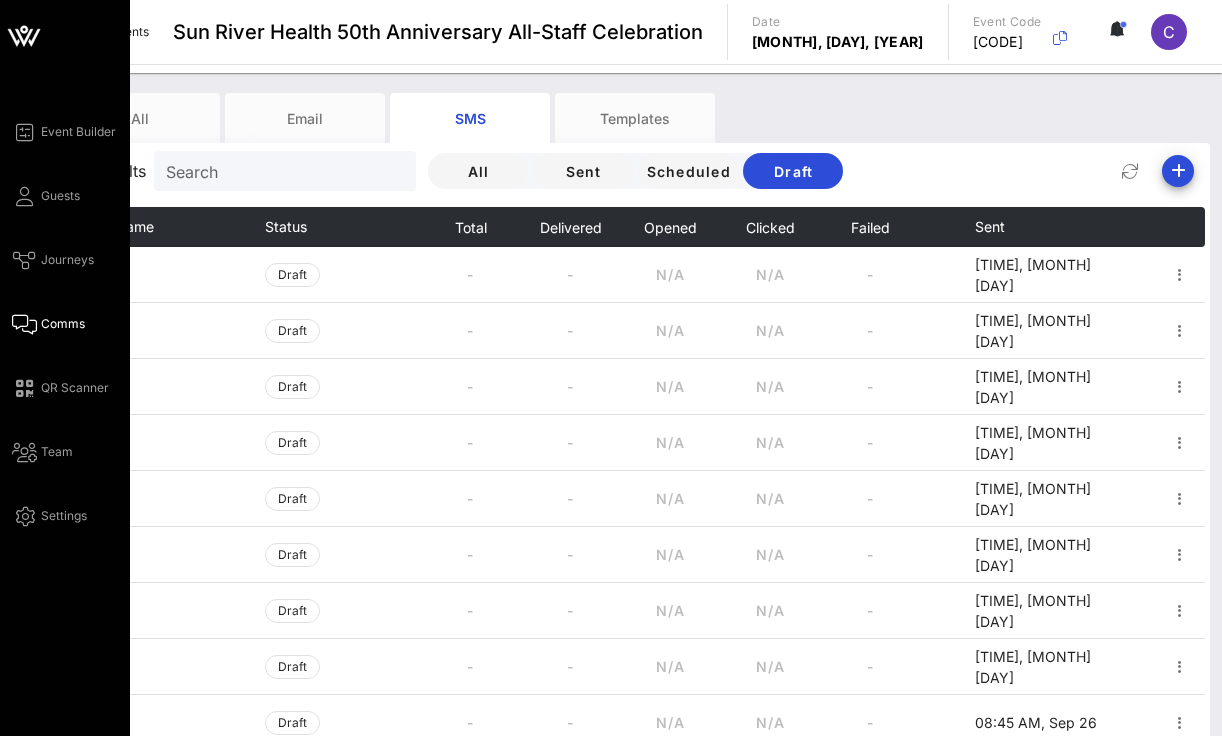 click 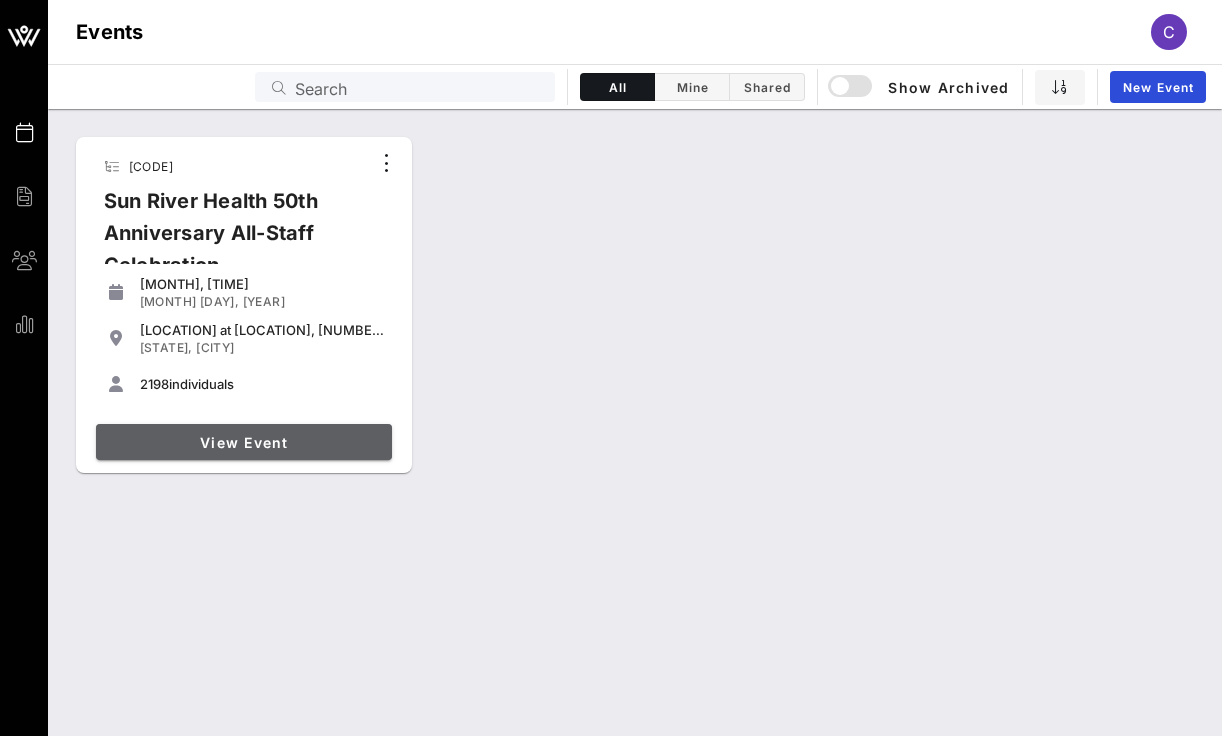 click on "View Event" at bounding box center (244, 442) 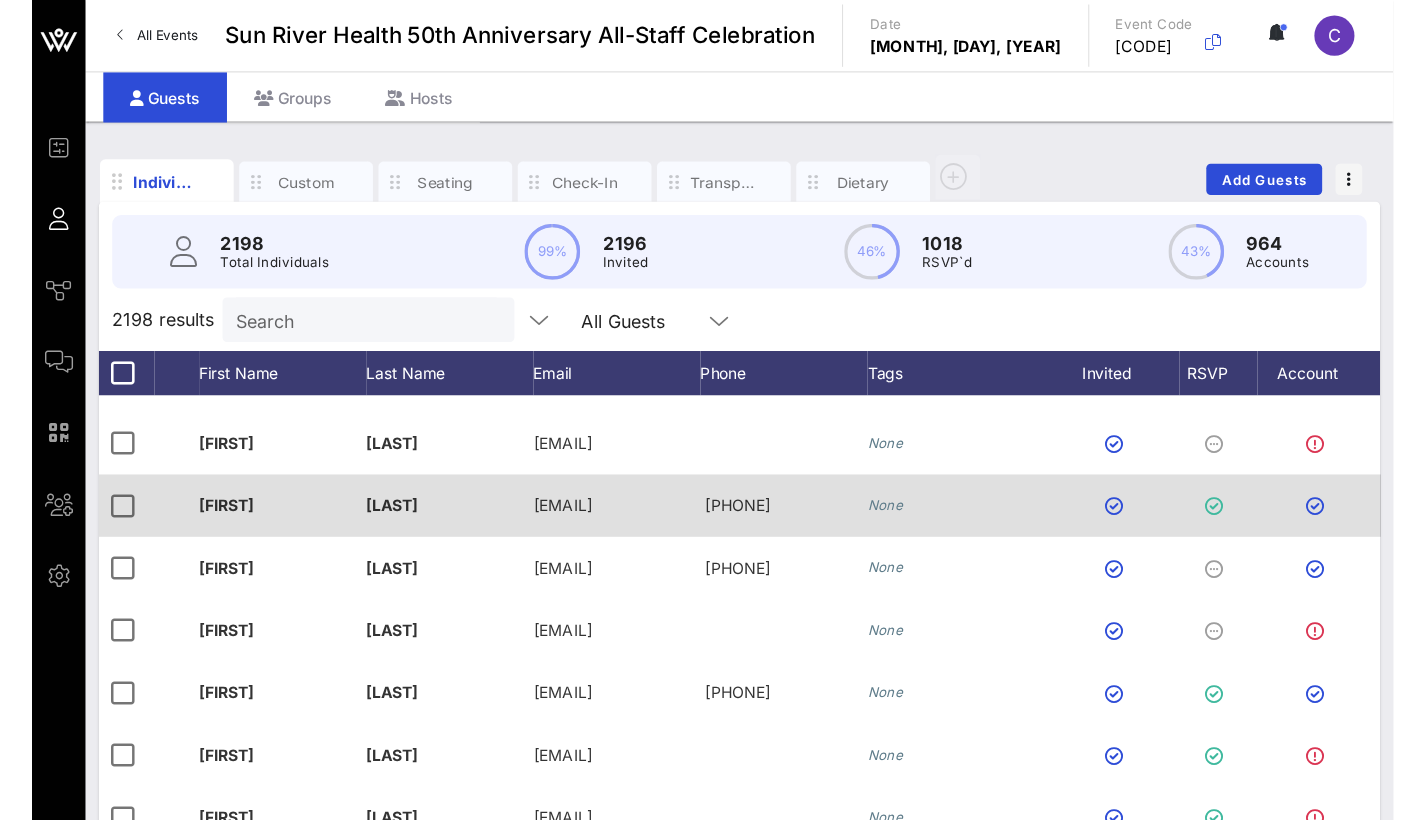 scroll, scrollTop: 0, scrollLeft: 0, axis: both 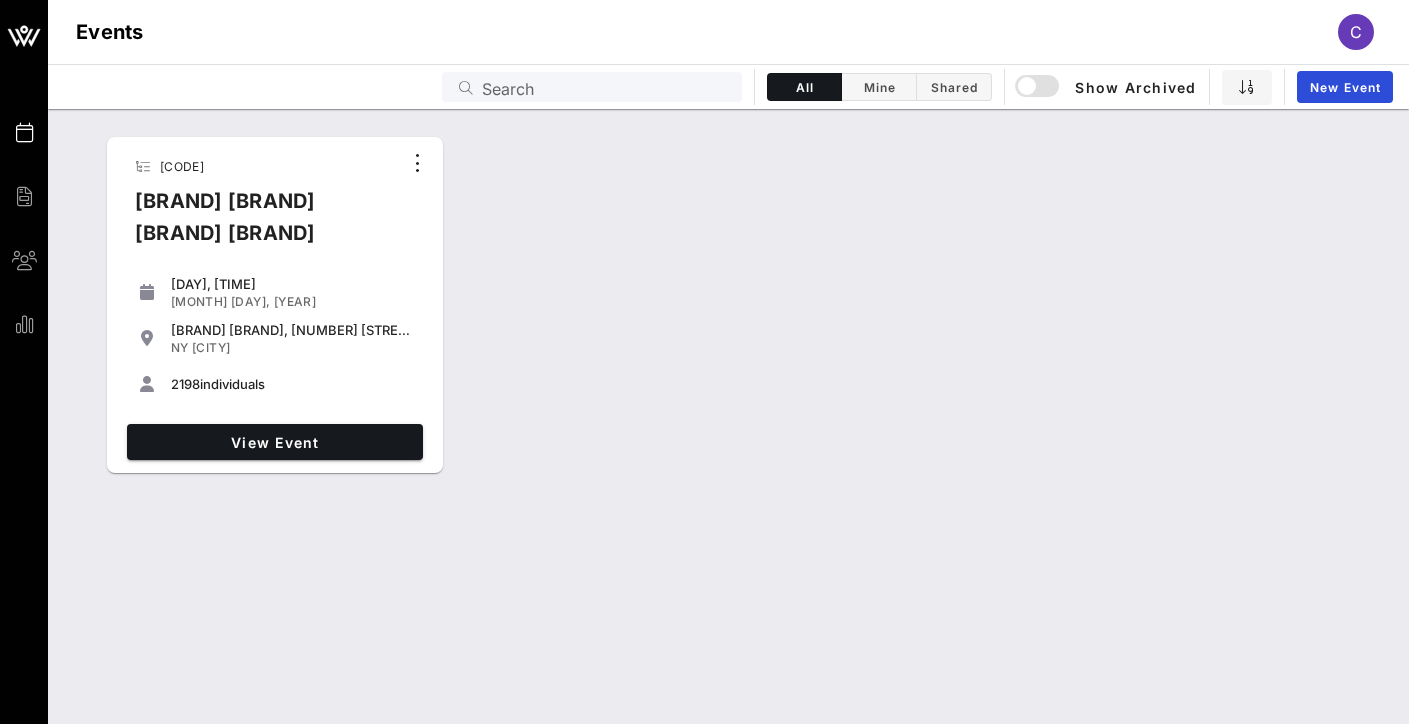 click on "[CODE] [BRAND] [BRAND] [BRAND] [BRAND]" at bounding box center (275, 207) 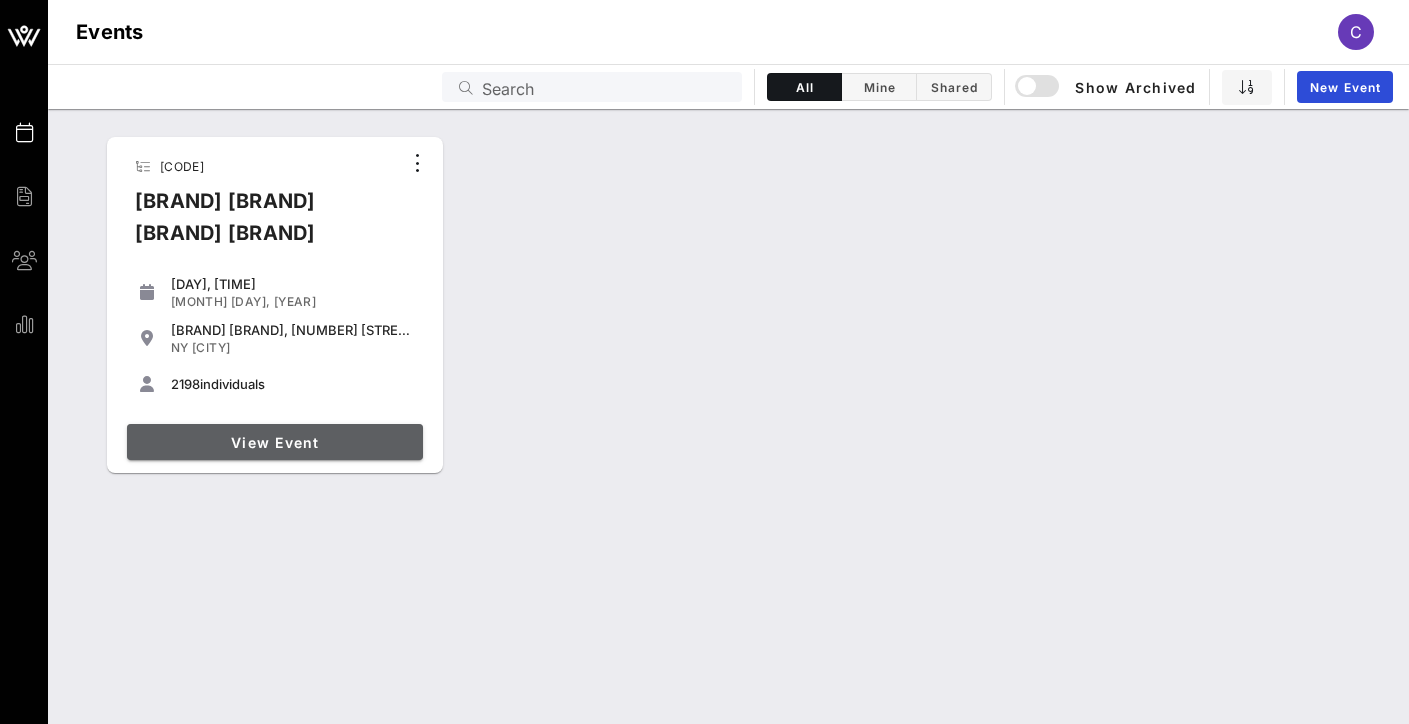 click on "View Event" at bounding box center (275, 442) 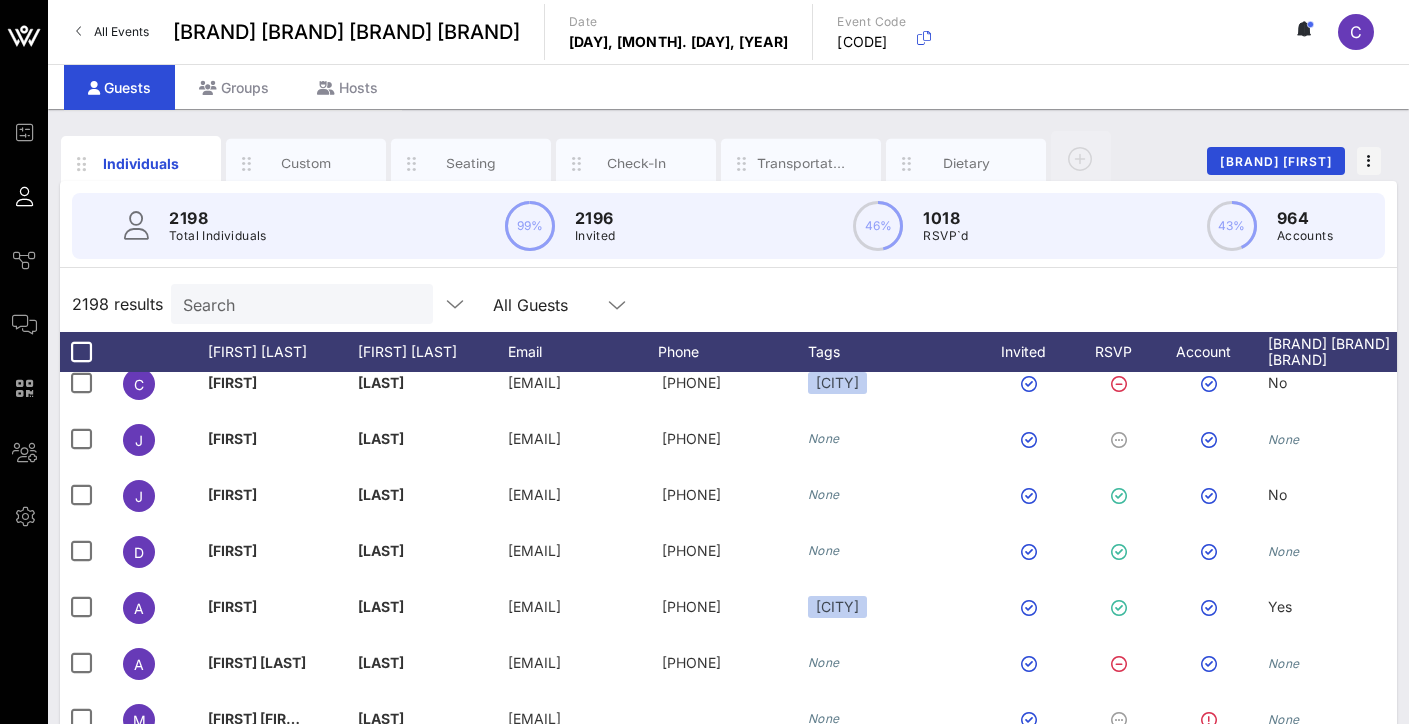 scroll, scrollTop: 0, scrollLeft: 0, axis: both 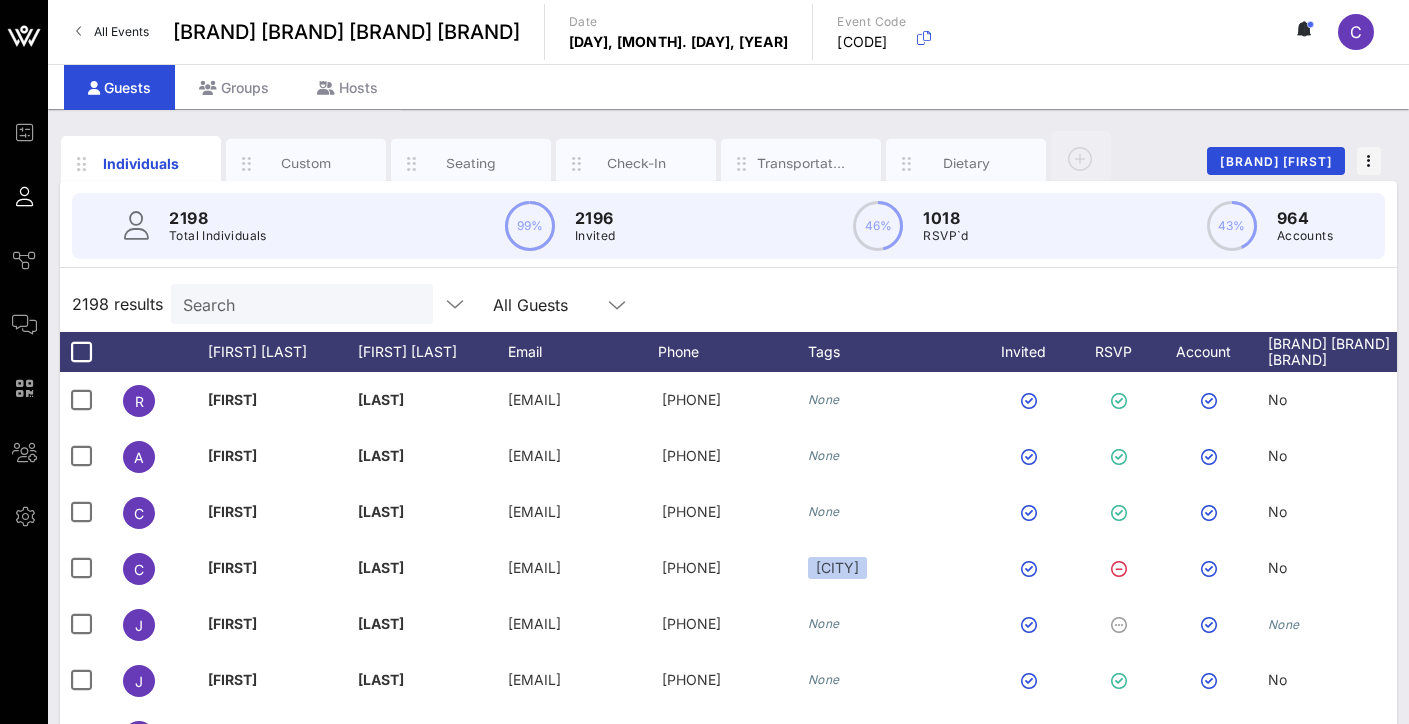 click on "Search" at bounding box center [300, 304] 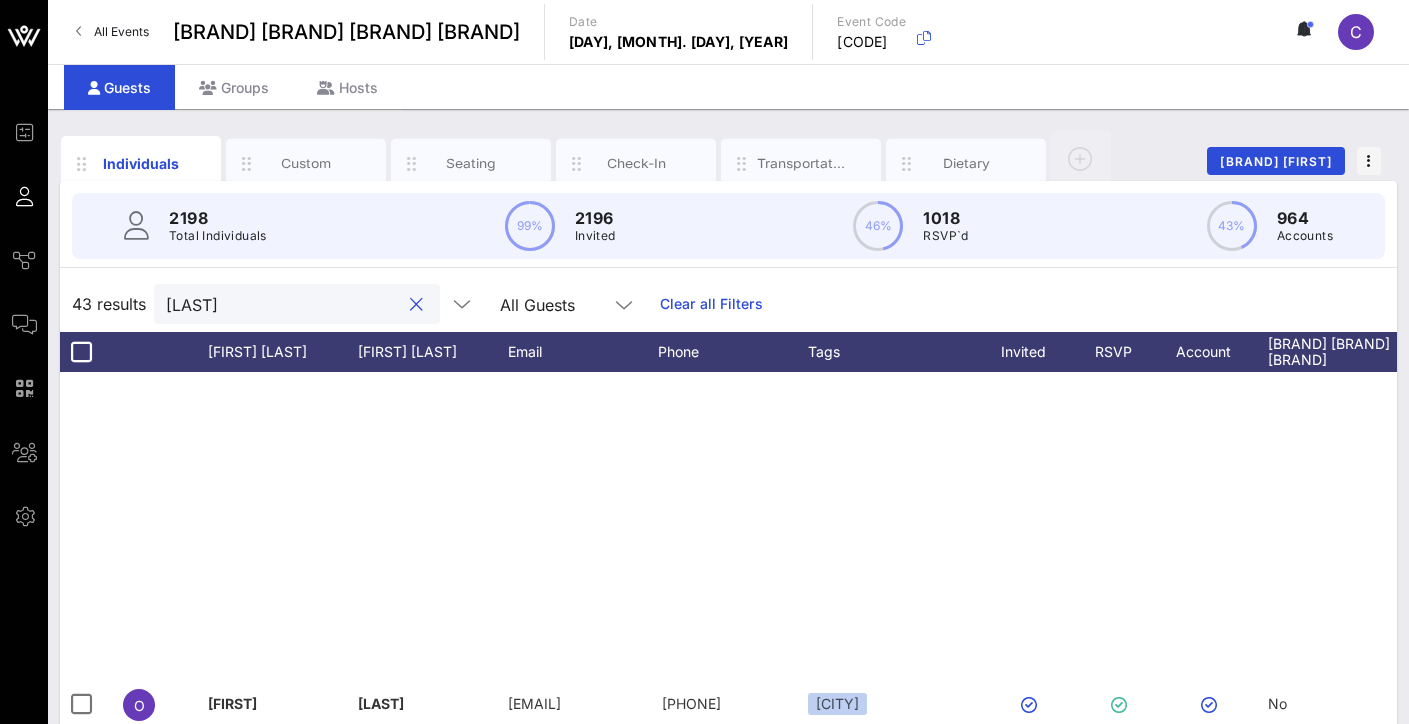 scroll, scrollTop: 1823, scrollLeft: 0, axis: vertical 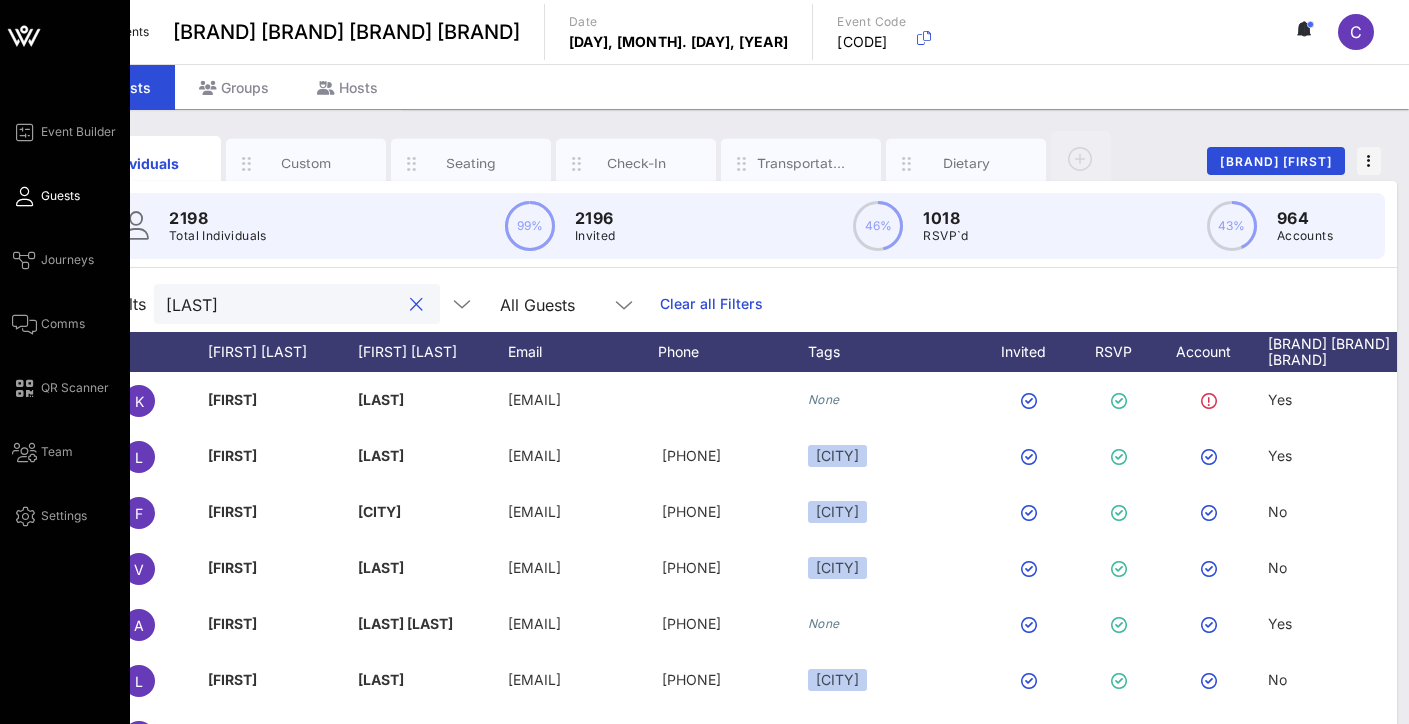 type on "walden" 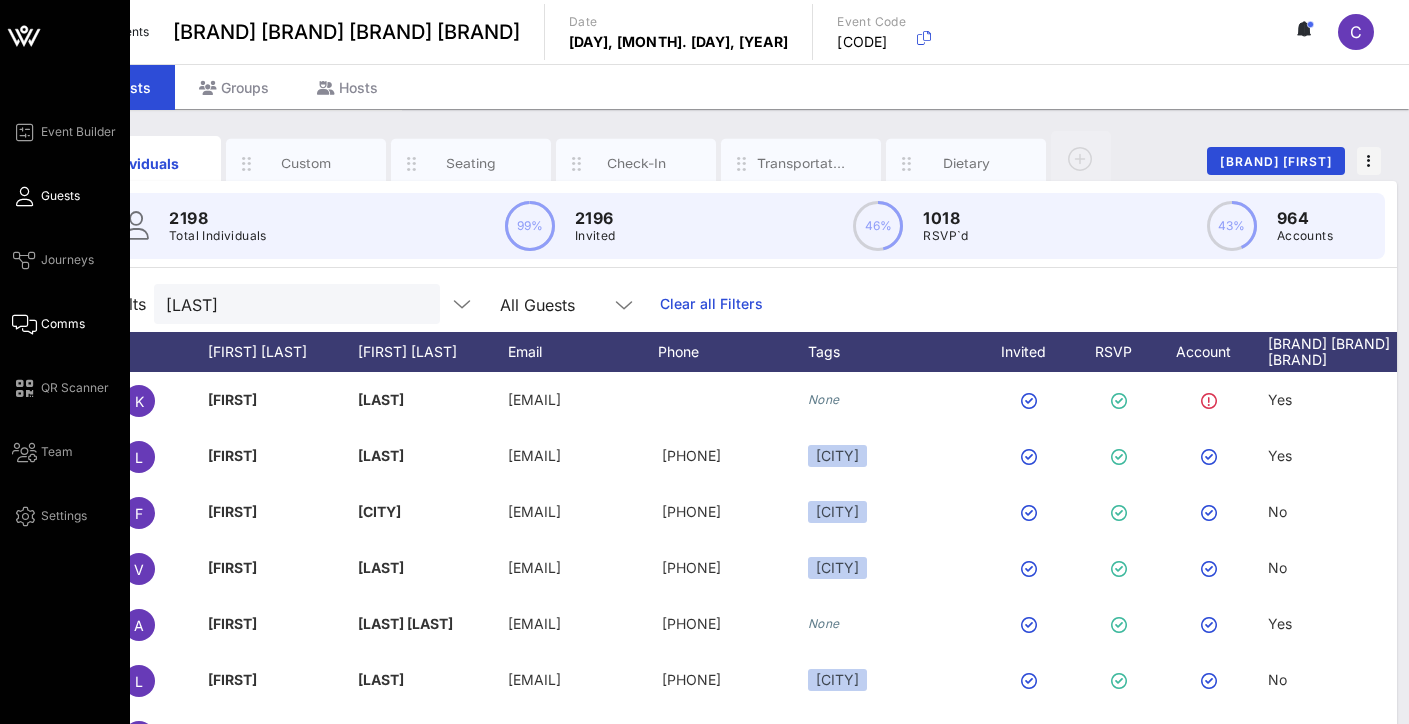 click on "Comms" at bounding box center [63, 324] 